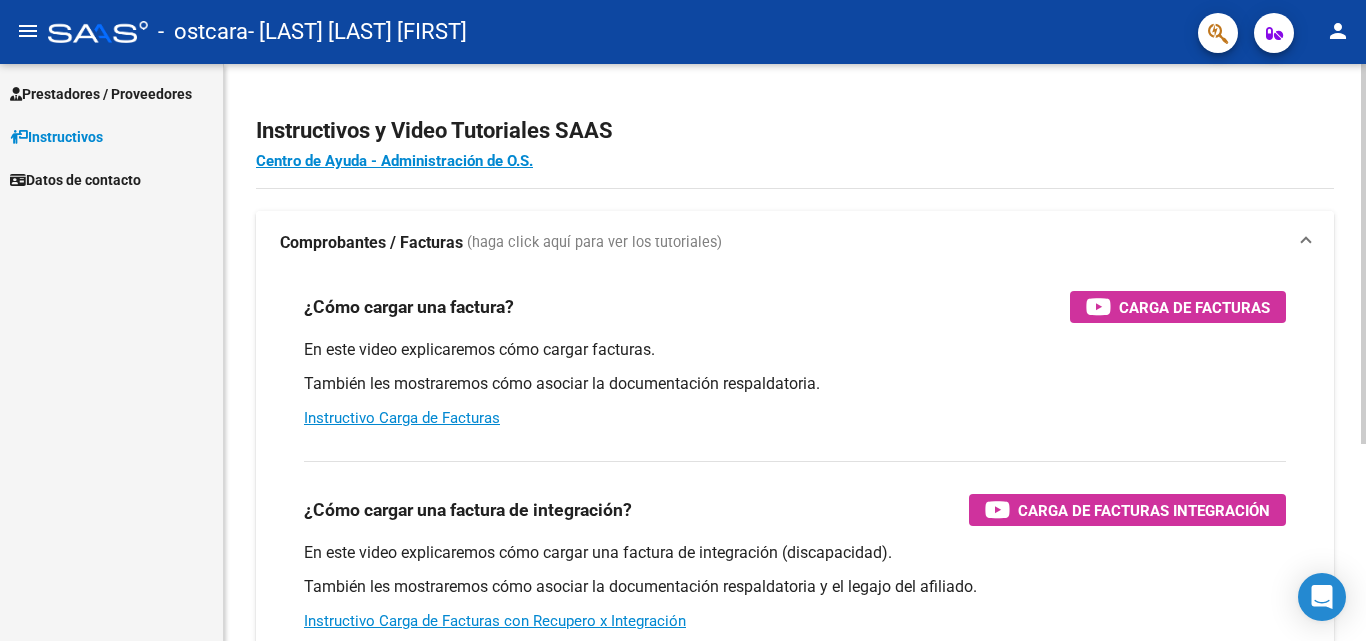 scroll, scrollTop: 0, scrollLeft: 0, axis: both 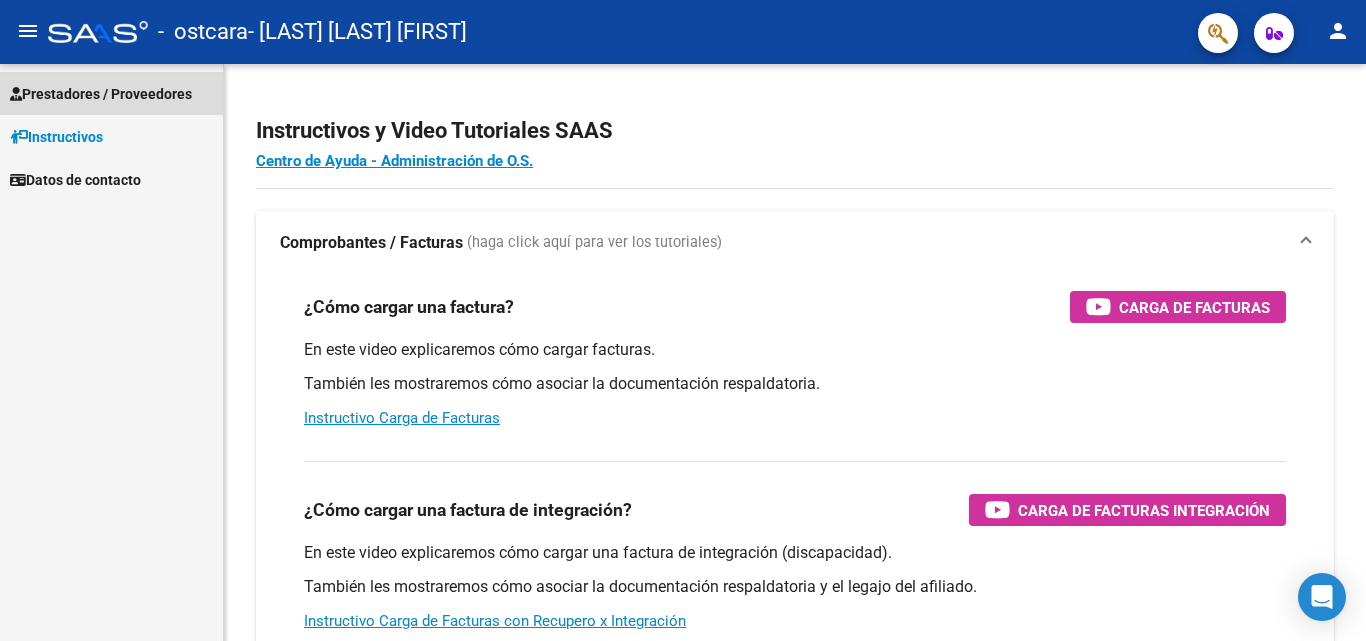 click on "Prestadores / Proveedores" at bounding box center (101, 94) 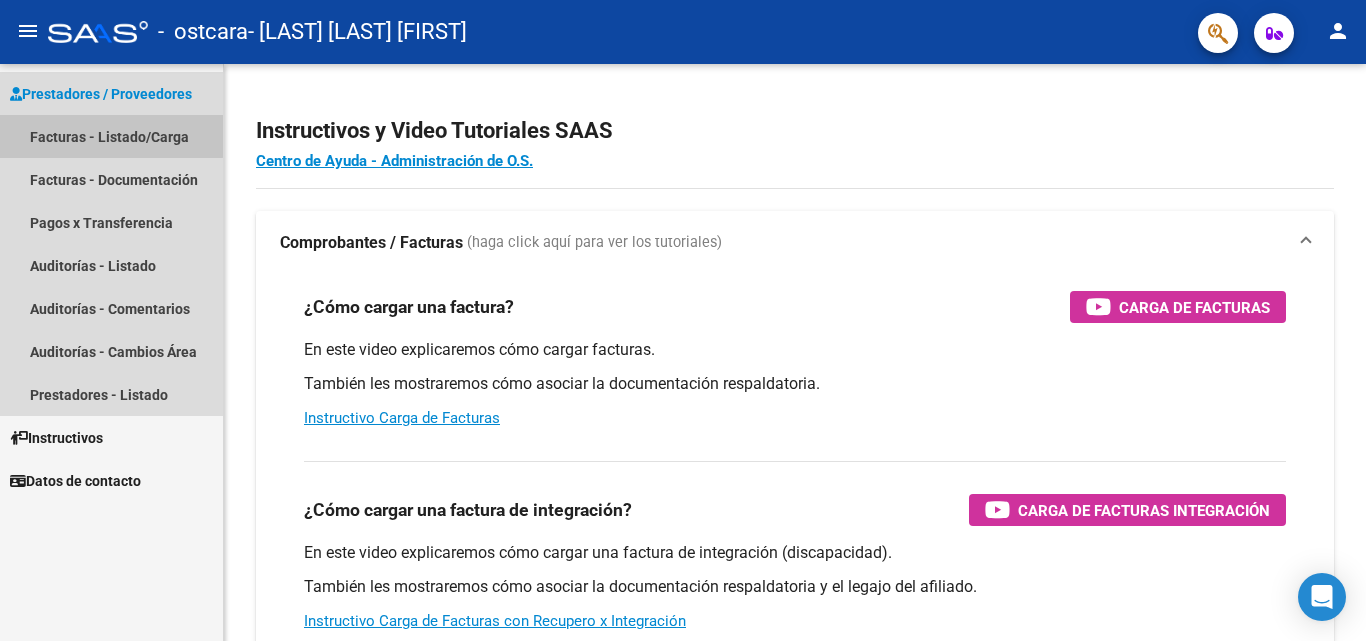 click on "Facturas - Listado/Carga" at bounding box center (111, 136) 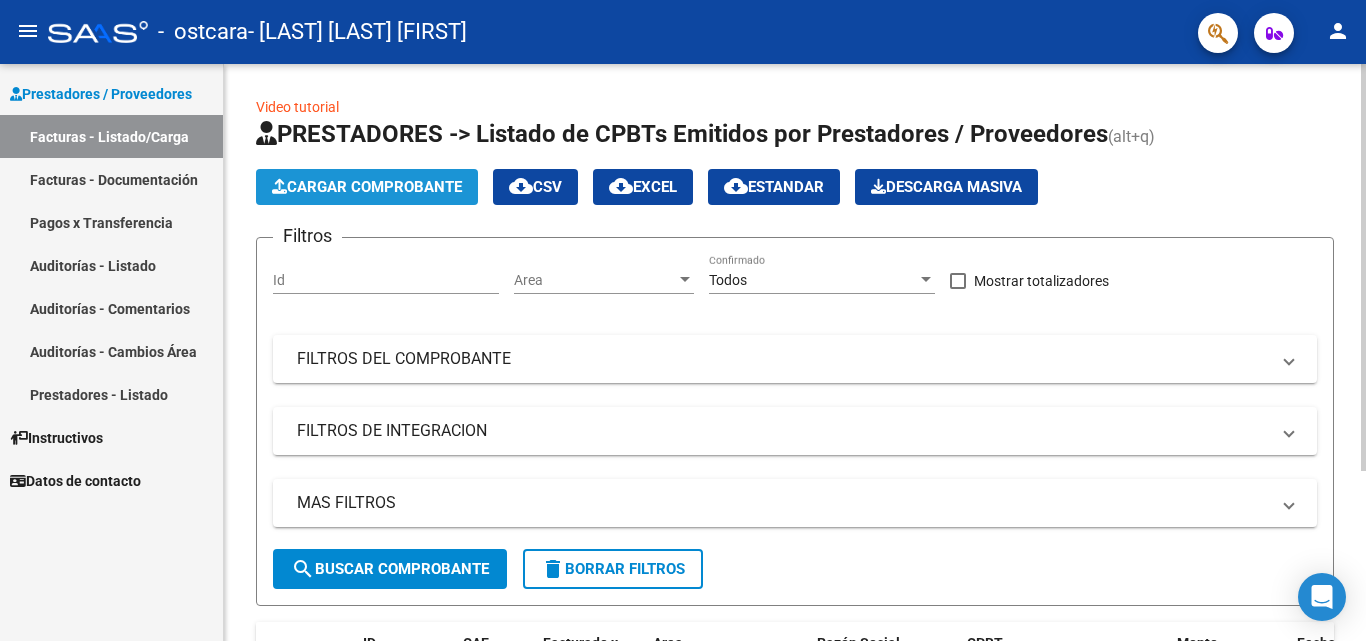 click on "Cargar Comprobante" 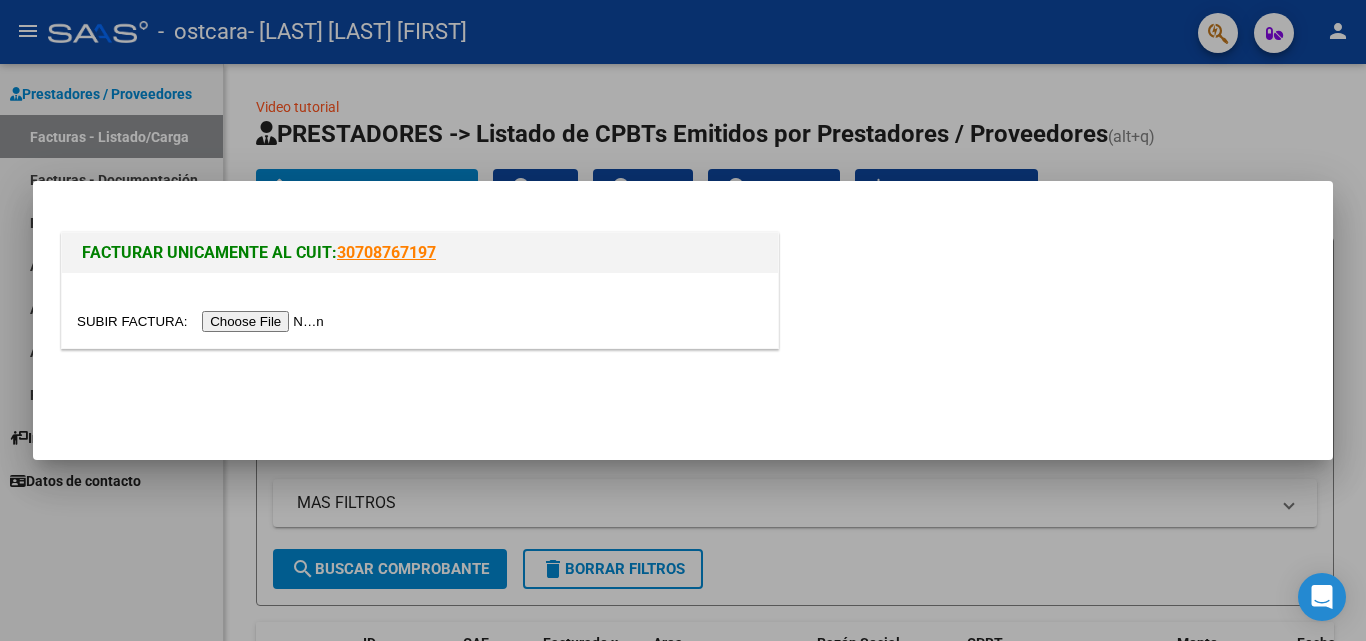 click at bounding box center (203, 321) 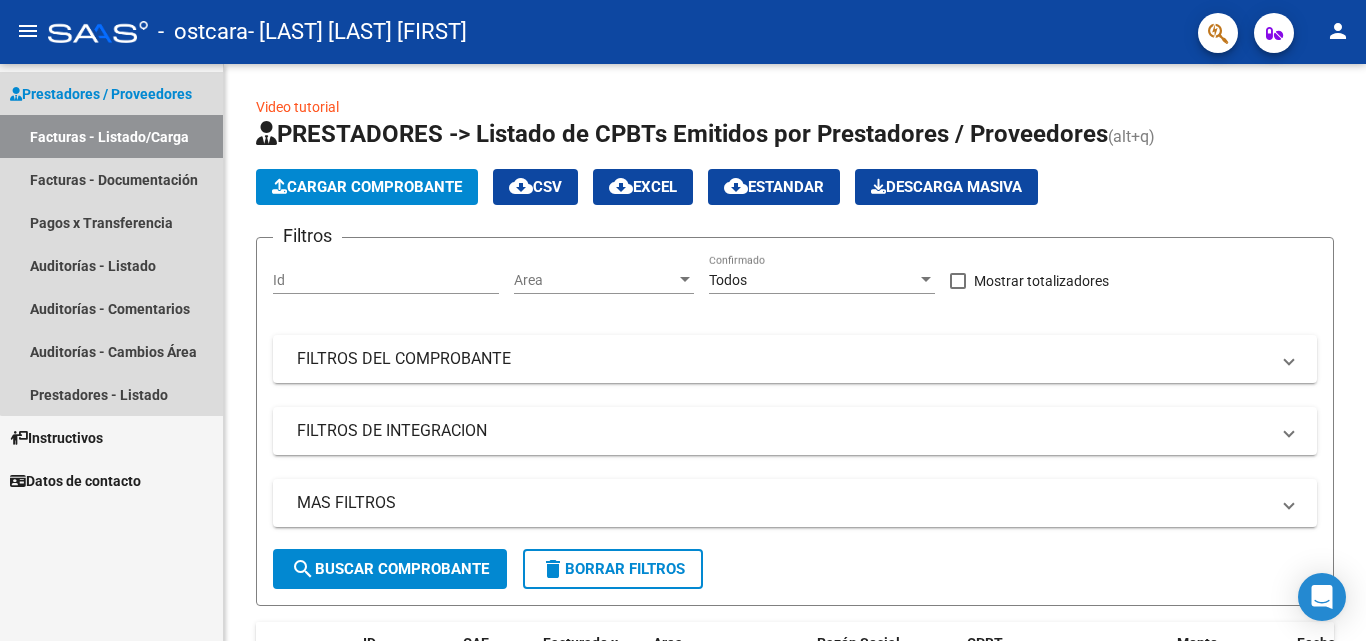 click on "Prestadores / Proveedores" at bounding box center [111, 93] 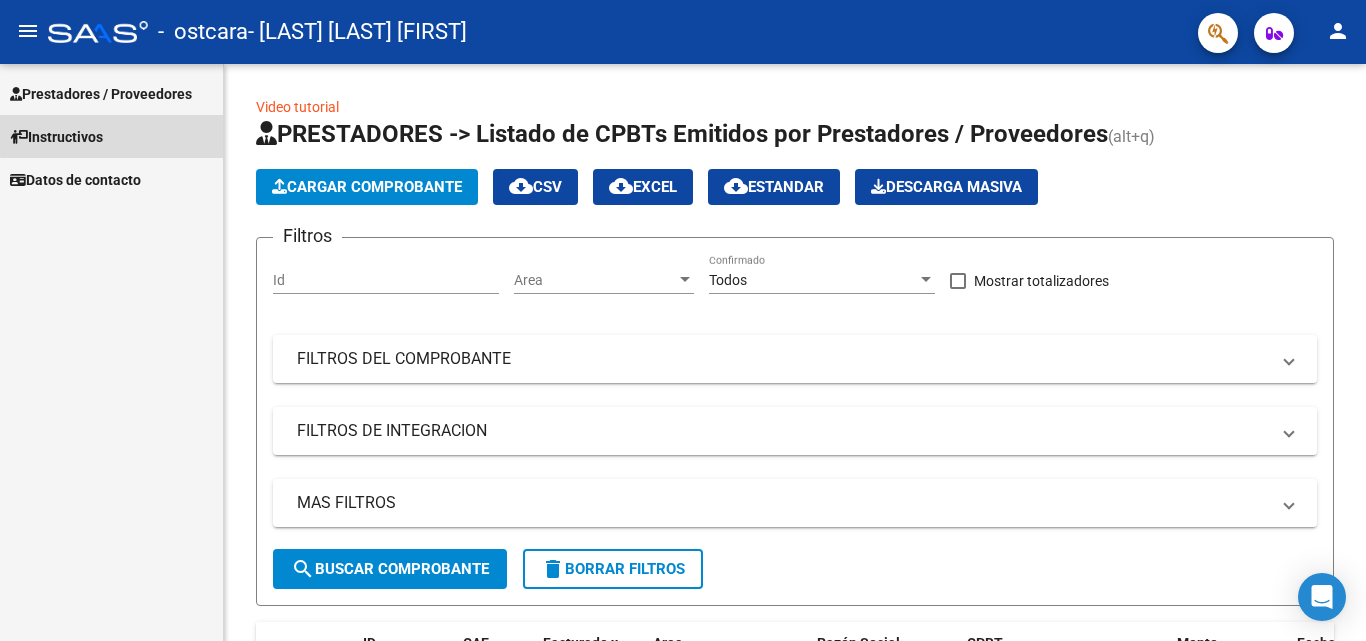 click on "Instructivos" at bounding box center (111, 136) 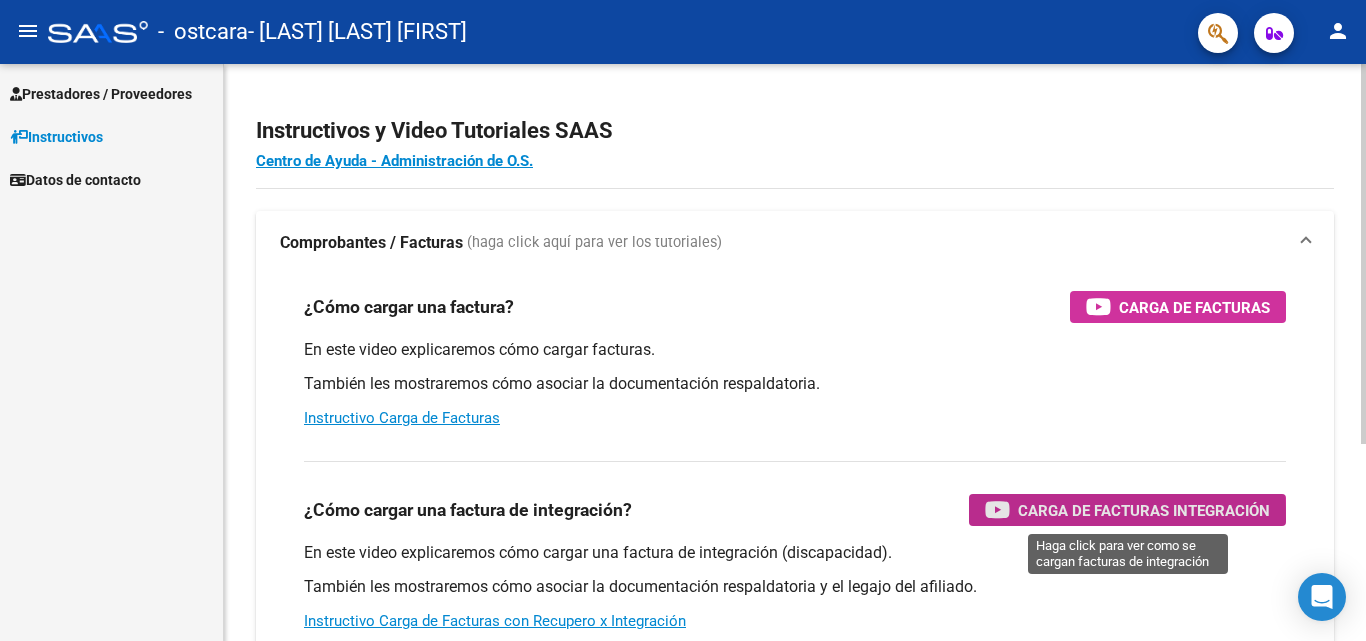 click on "Carga de Facturas Integración" at bounding box center (1144, 510) 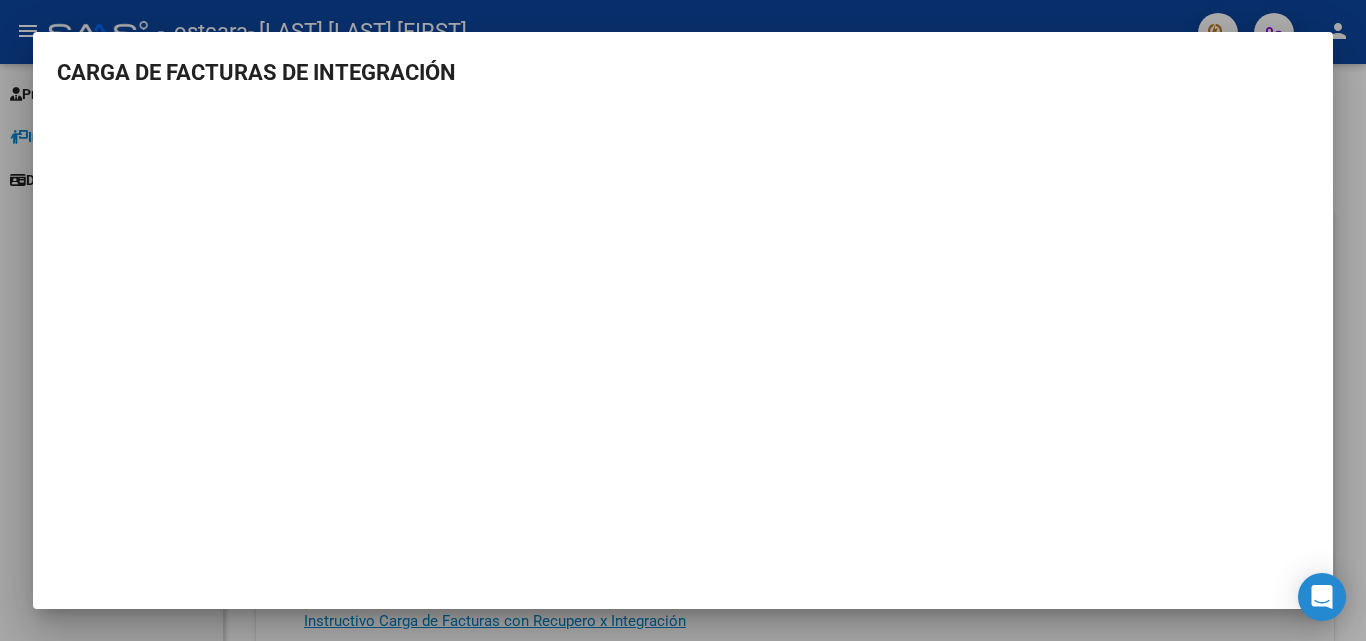 click at bounding box center (683, 320) 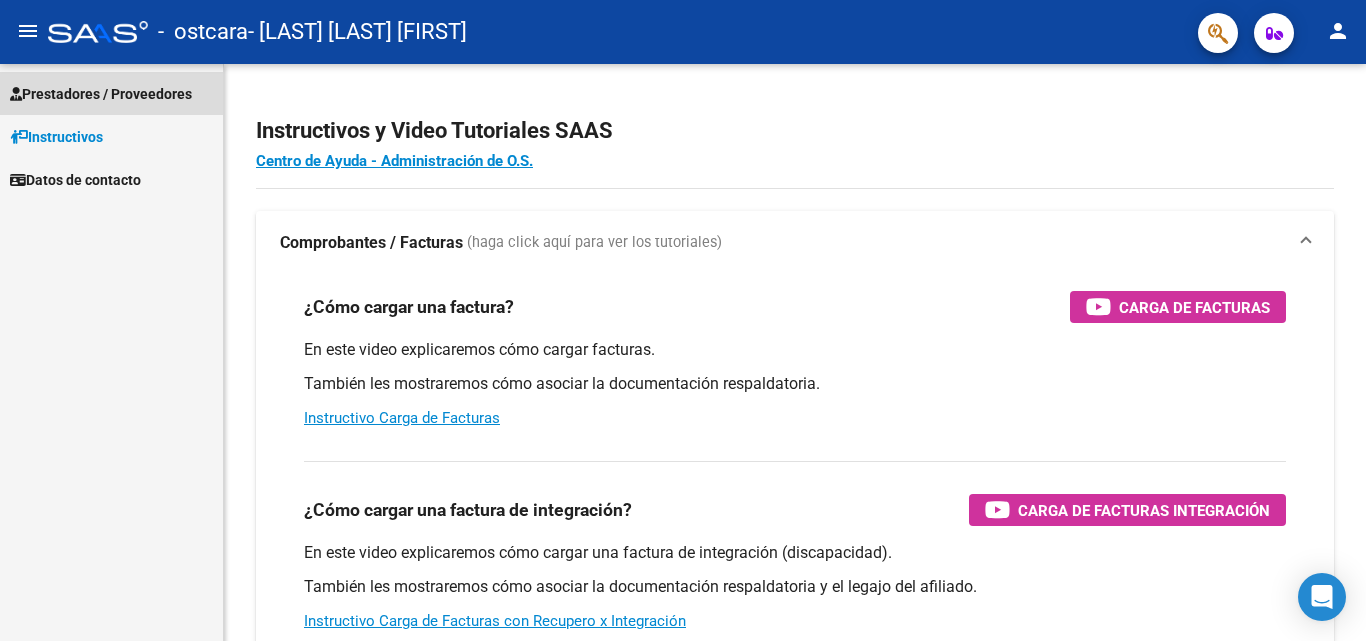 click on "Prestadores / Proveedores" at bounding box center [101, 94] 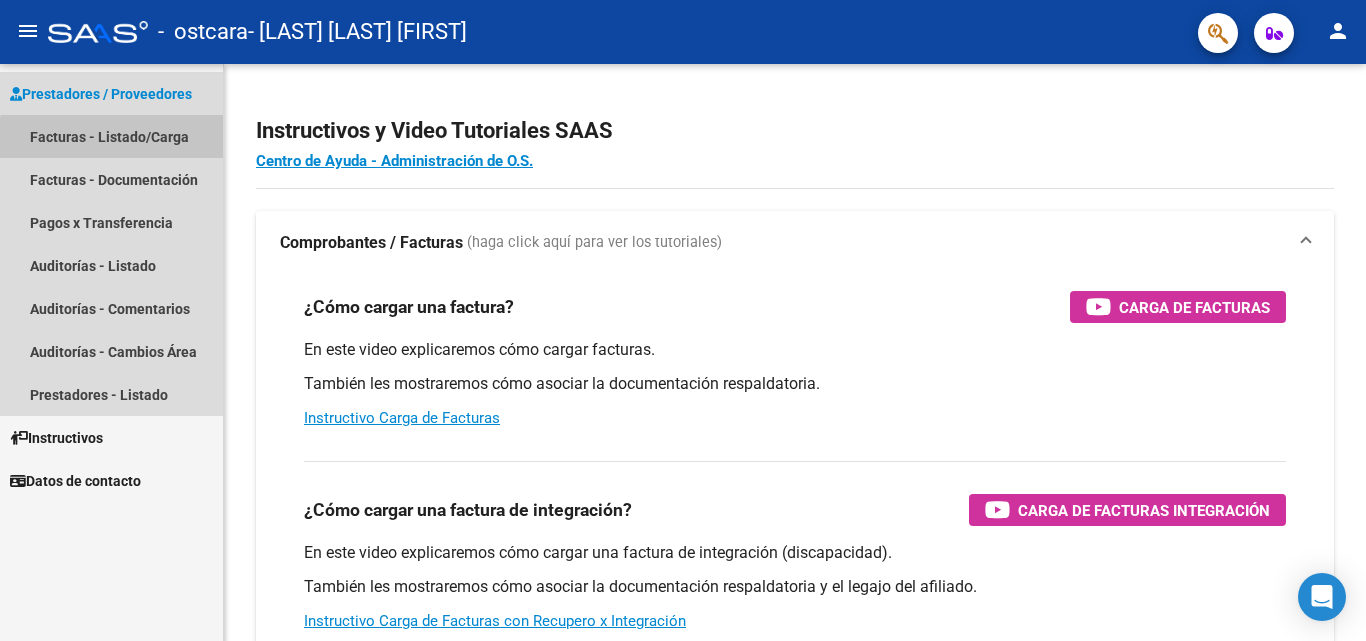 click on "Facturas - Listado/Carga" at bounding box center (111, 136) 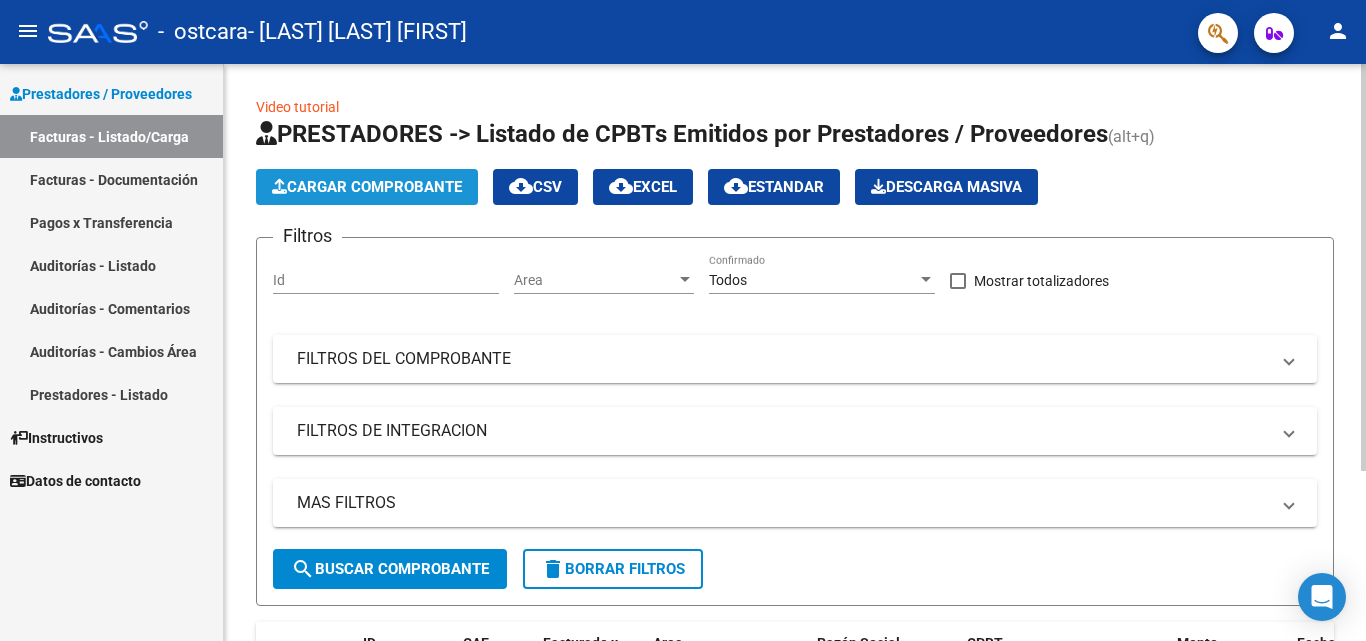 click on "Cargar Comprobante" 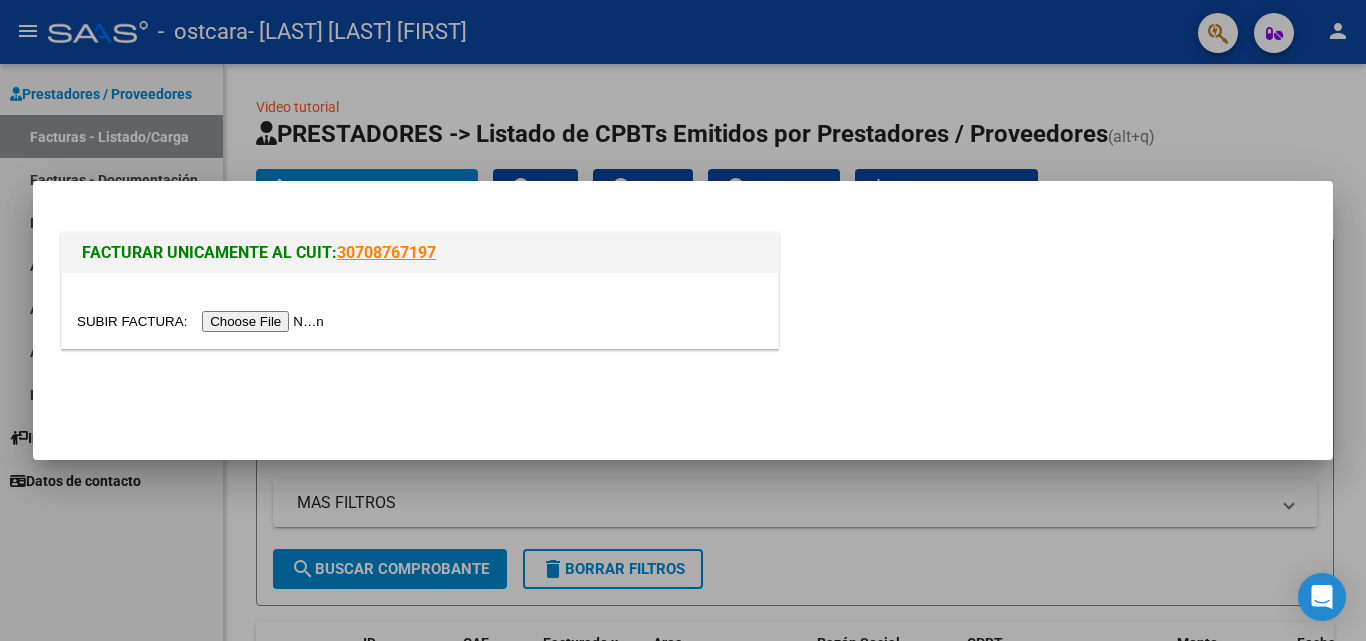 click at bounding box center [203, 321] 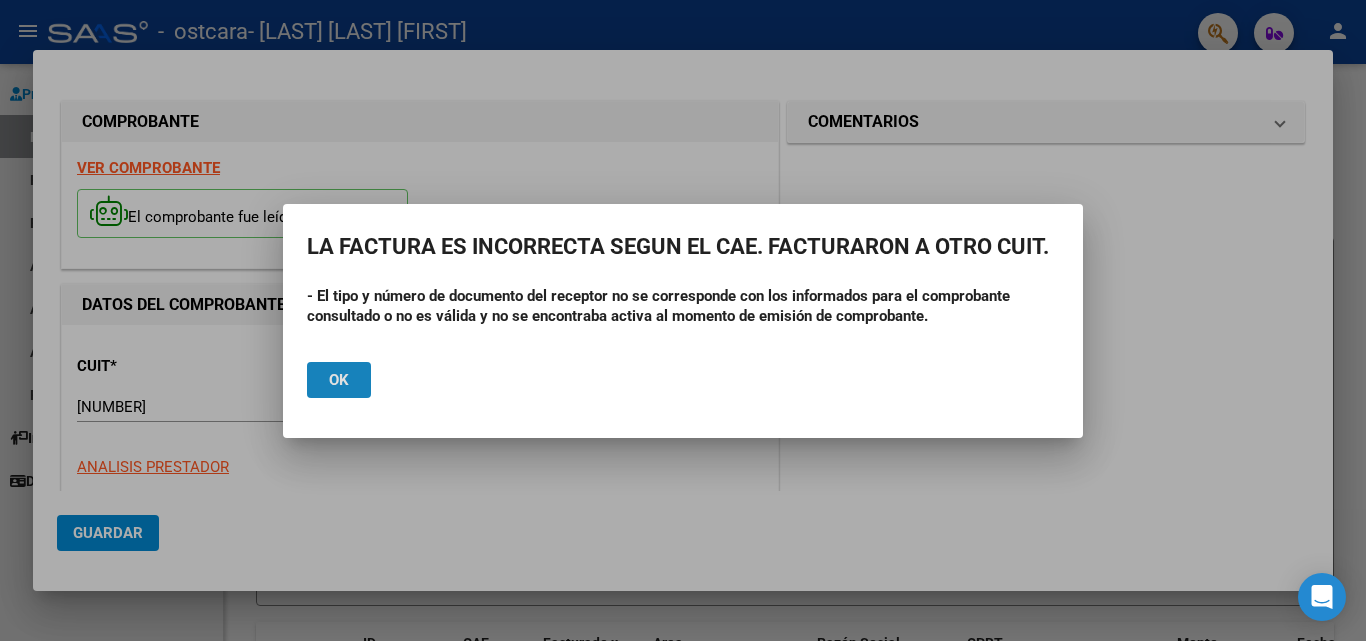 click on "Ok" 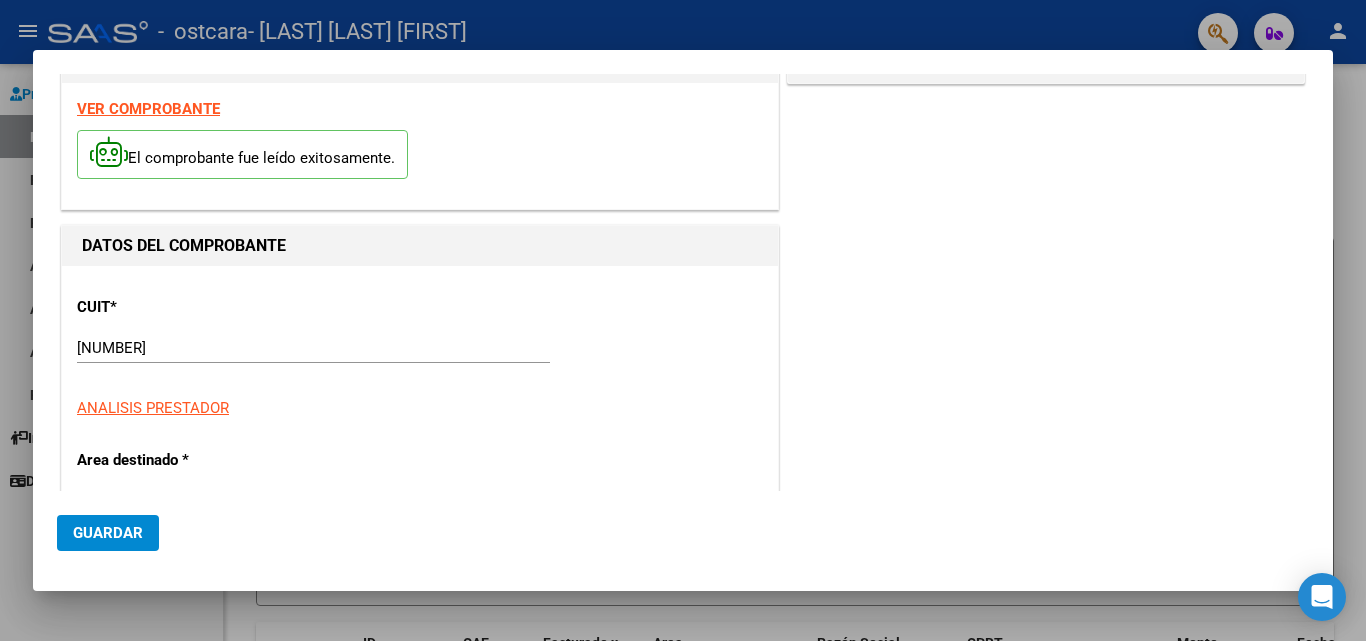 scroll, scrollTop: 0, scrollLeft: 0, axis: both 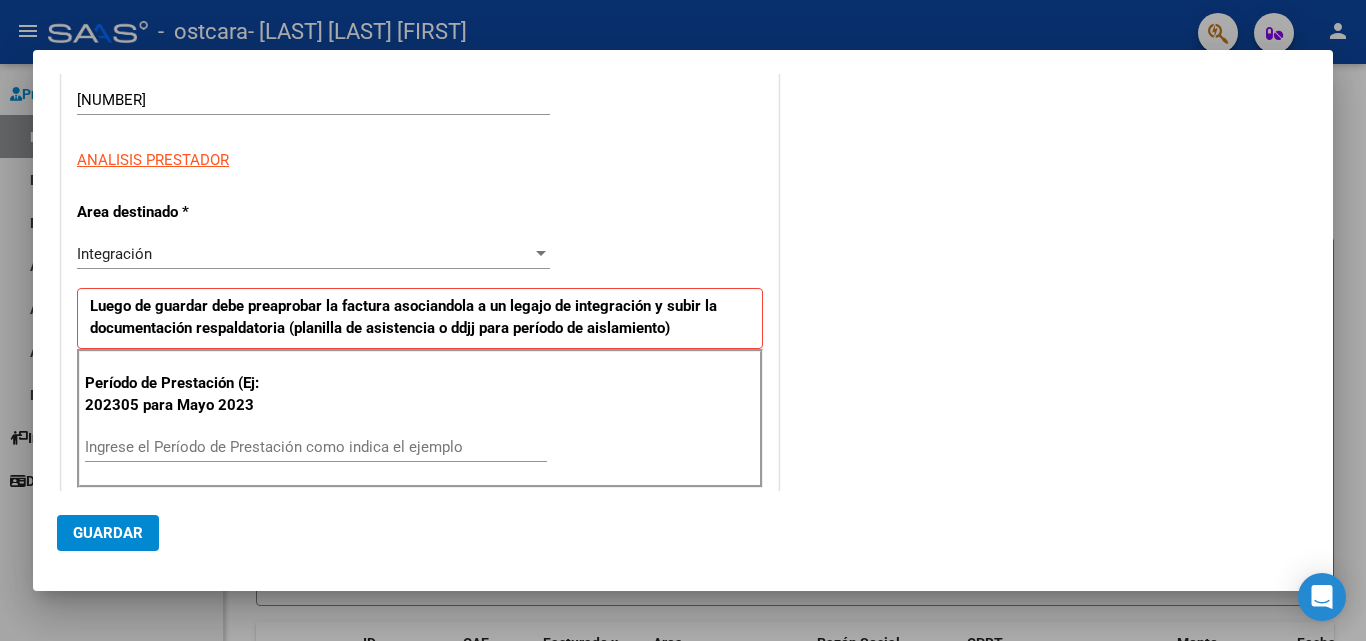 click at bounding box center [683, 320] 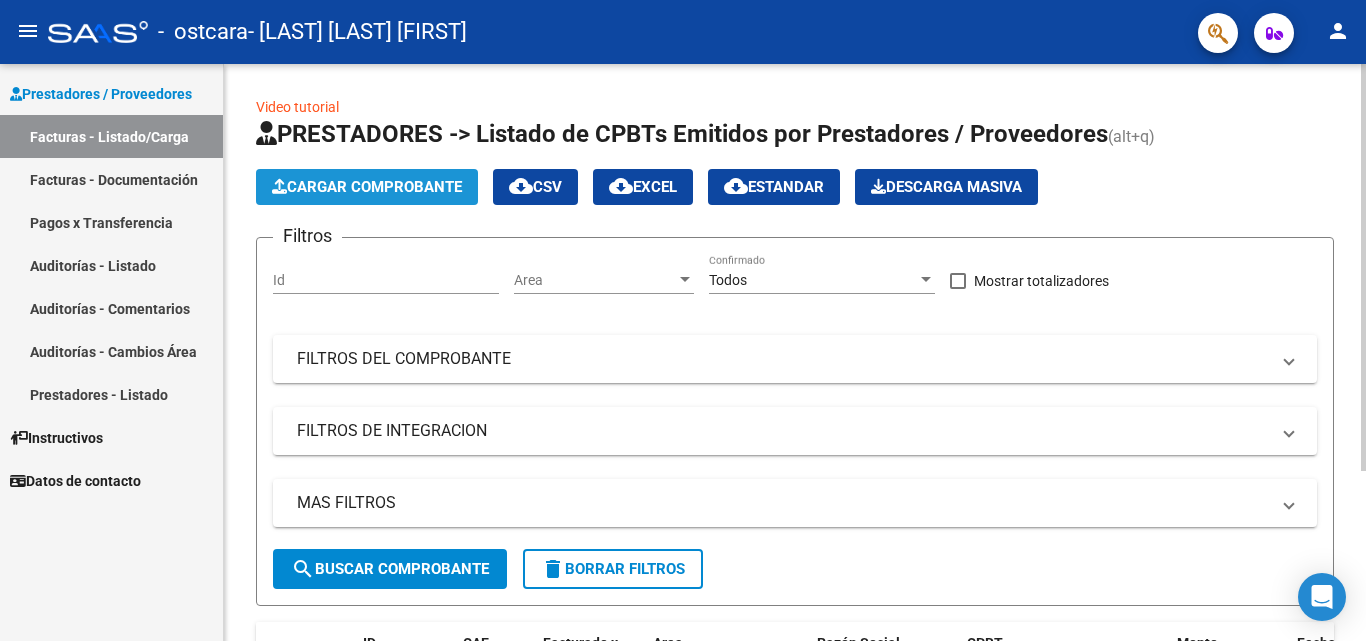click on "Cargar Comprobante" 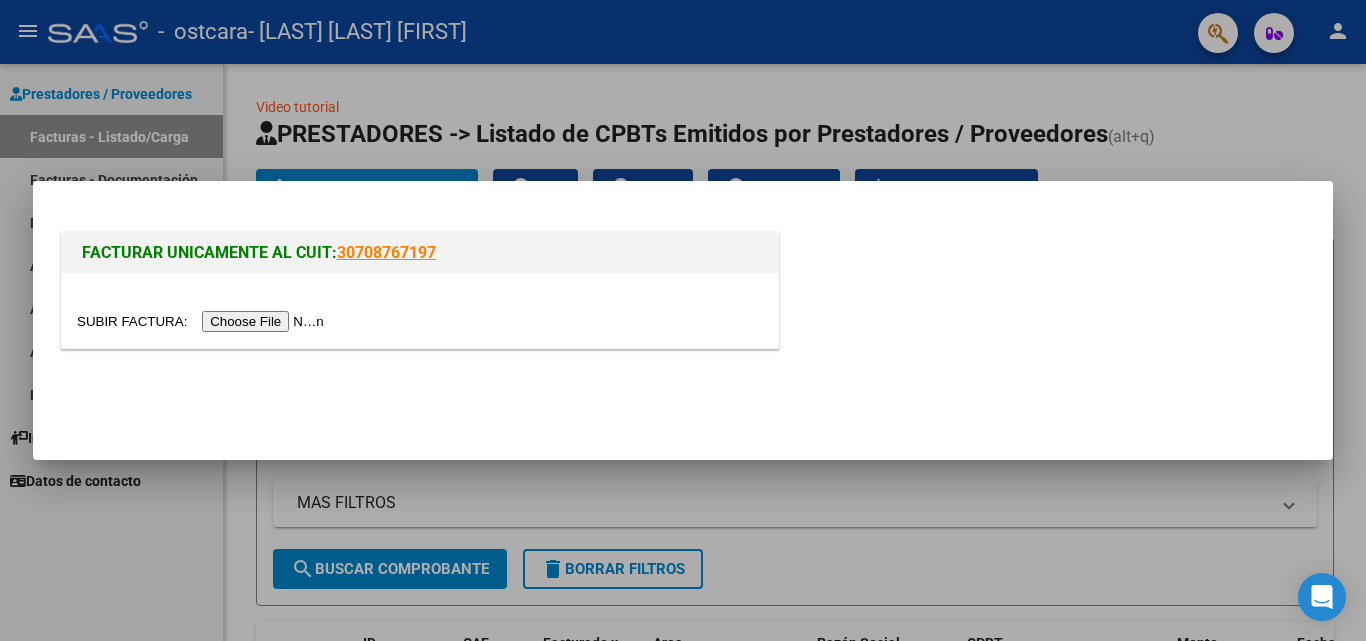 click at bounding box center (683, 320) 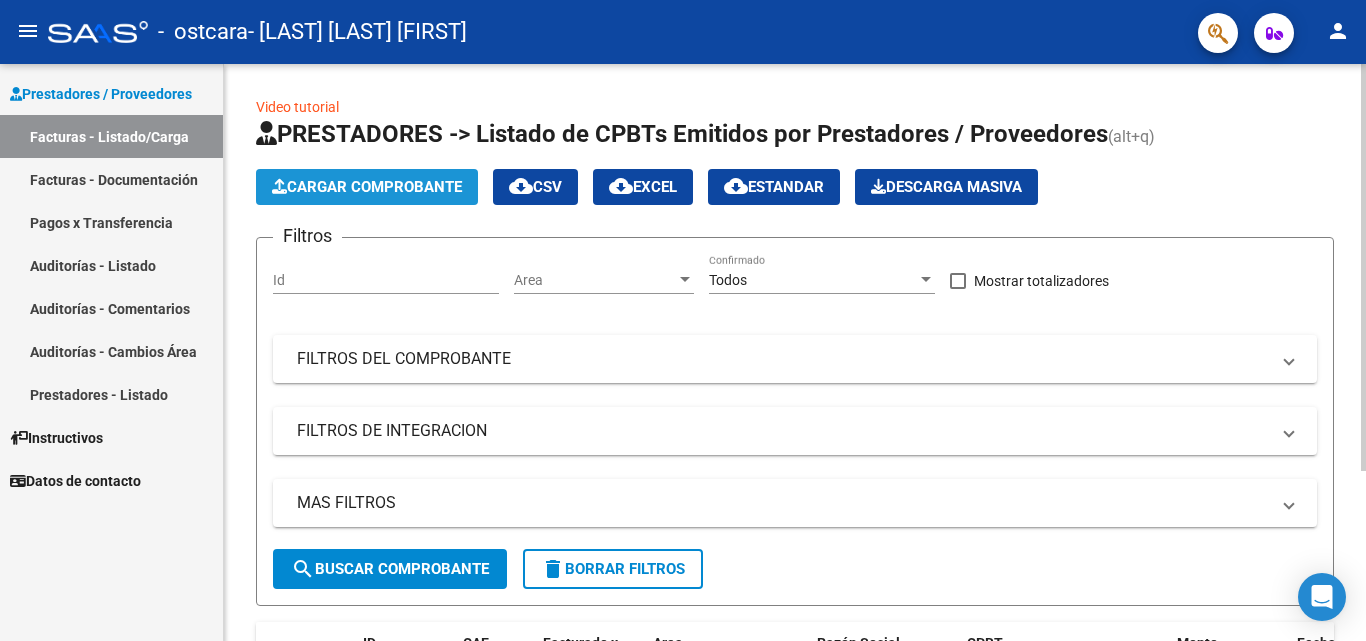 click on "Cargar Comprobante" 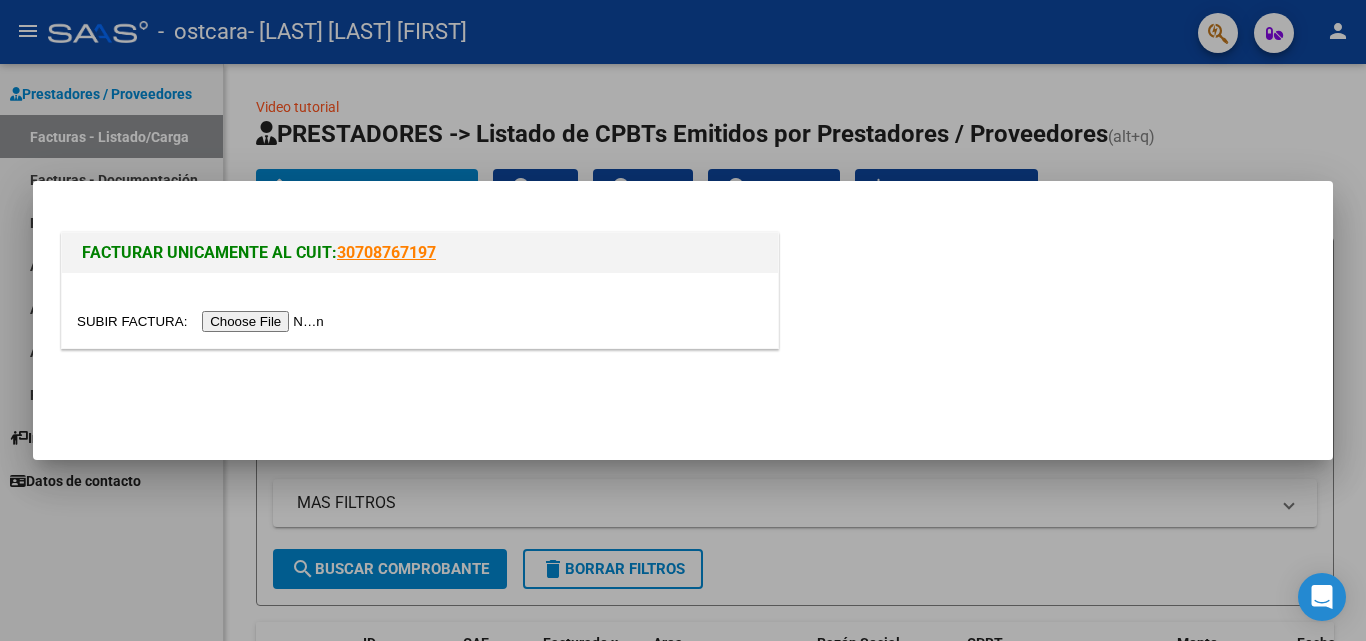 click at bounding box center [203, 321] 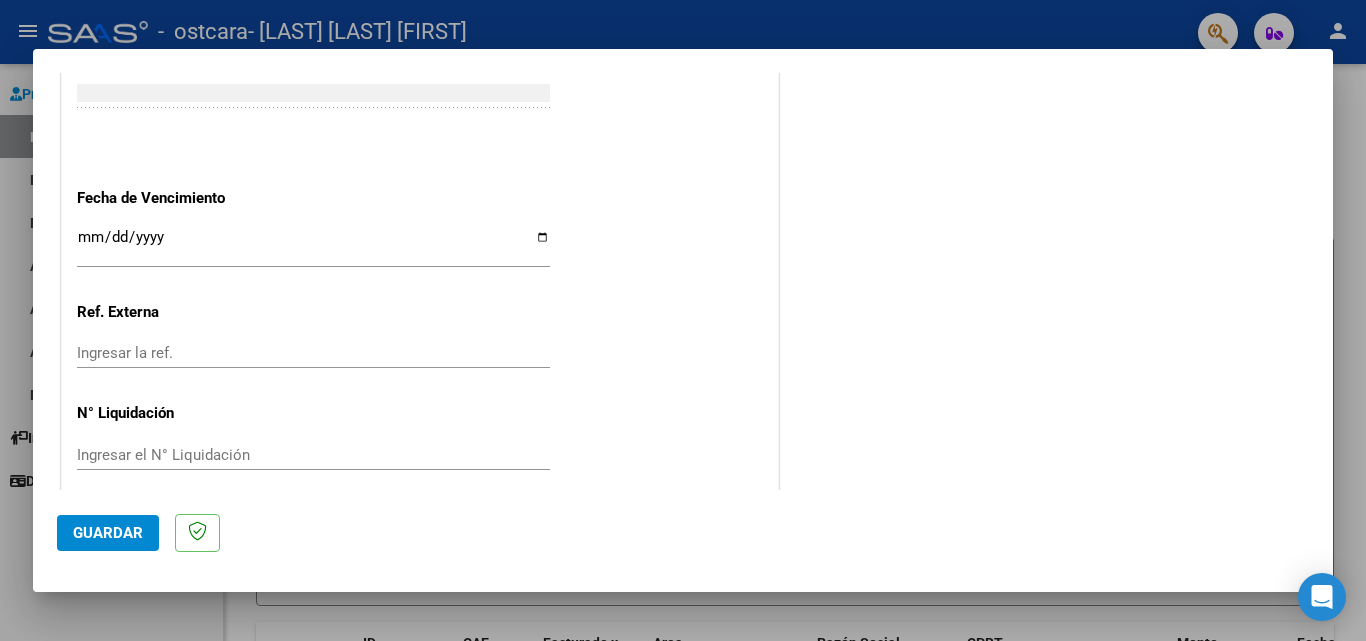 scroll, scrollTop: 1305, scrollLeft: 0, axis: vertical 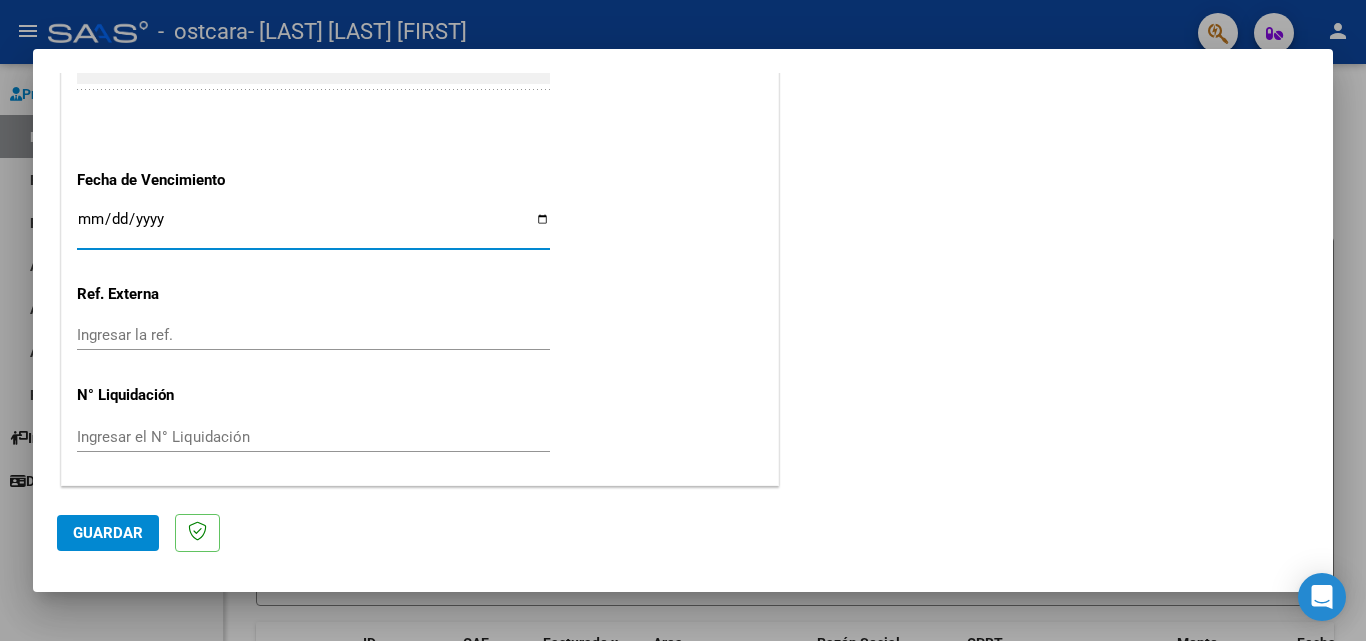 click on "Ingresar la fecha" at bounding box center [313, 227] 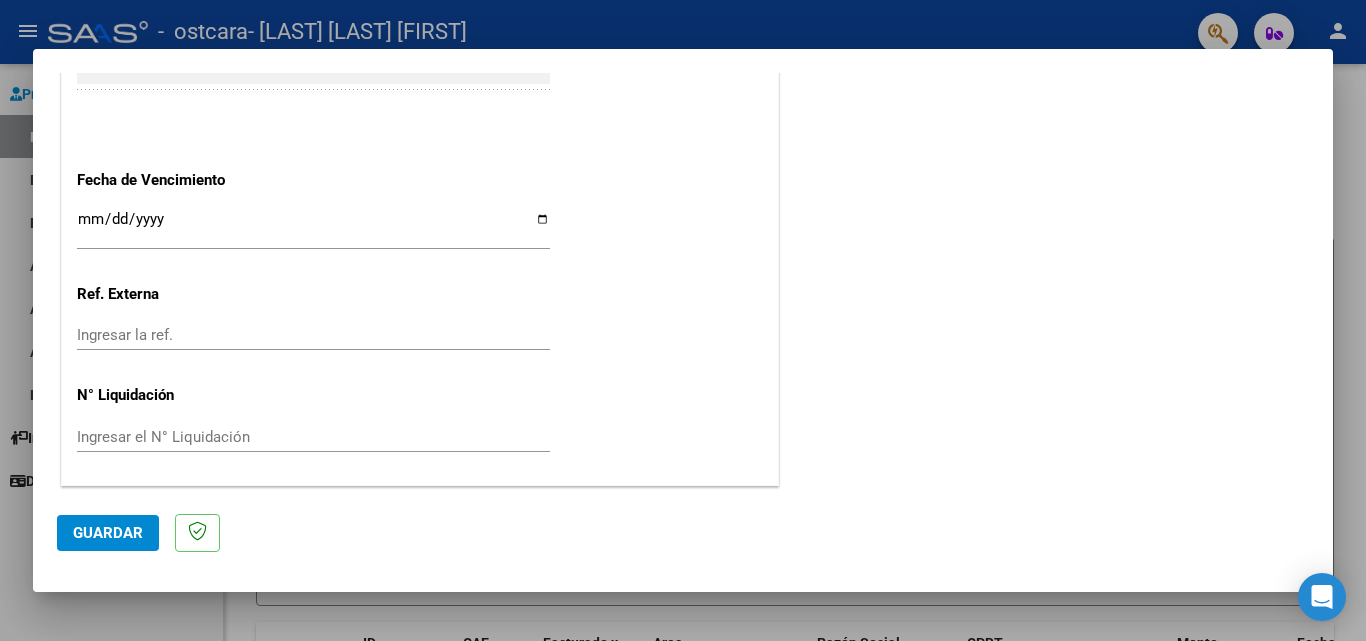 click on "CUIT  *   [CUIT] Ingresar CUIT  ANALISIS PRESTADOR  Area destinado * Integración Seleccionar Area Luego de guardar debe preaprobar la factura asociandola a un legajo de integración y subir la documentación respaldatoria (planilla de asistencia o ddjj para período de aislamiento)  Período de Prestación (Ej: 202305 para Mayo 2023    Ingrese el Período de Prestación como indica el ejemplo   Comprobante Tipo * Factura C Seleccionar Tipo Punto de Venta  *   1 Ingresar el Nro.  Número  *   7 Ingresar el Nro.  Monto  *   $ 98.964,88 Ingresar el monto  Fecha del Cpbt.  *   [DATE] Ingresar la fecha  CAE / CAEA (no ingrese CAI)    [NUMBER] Ingresar el CAE o CAEA (no ingrese CAI)  Fecha de Vencimiento    Ingresar la fecha  Ref. Externa    Ingresar la ref.  N° Liquidación    Ingresar el N° Liquidación" at bounding box center [420, -249] 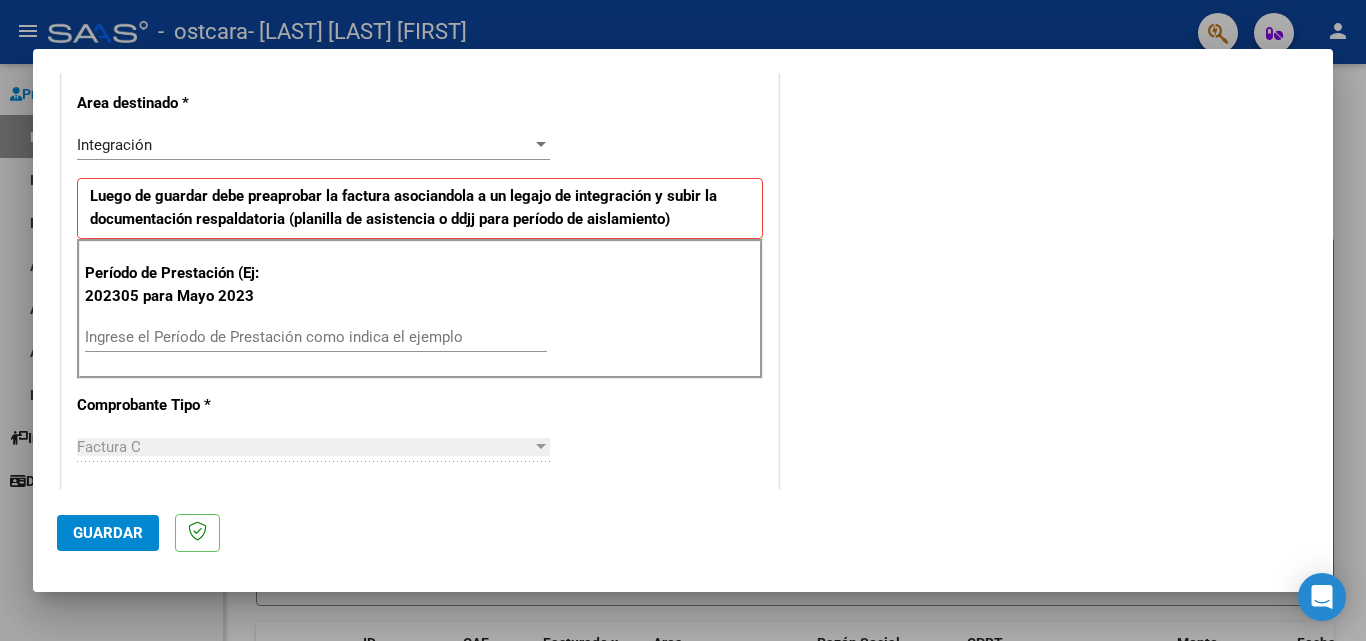 scroll, scrollTop: 406, scrollLeft: 0, axis: vertical 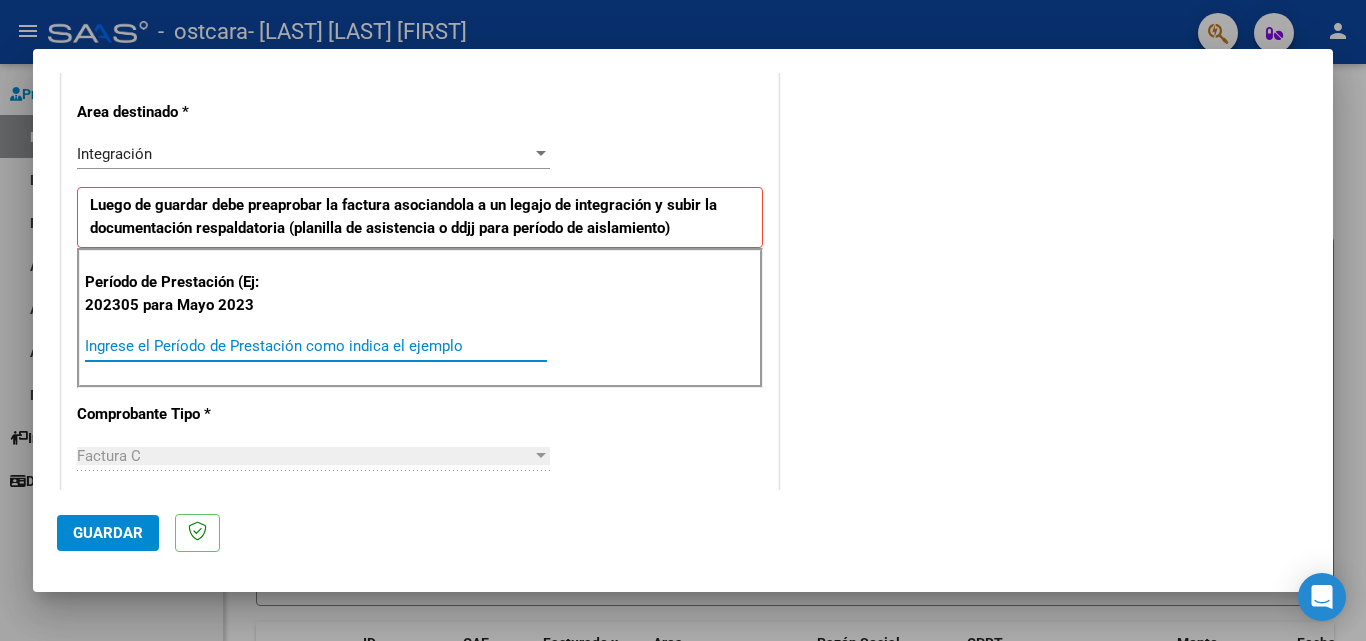click on "Ingrese el Período de Prestación como indica el ejemplo" at bounding box center [316, 346] 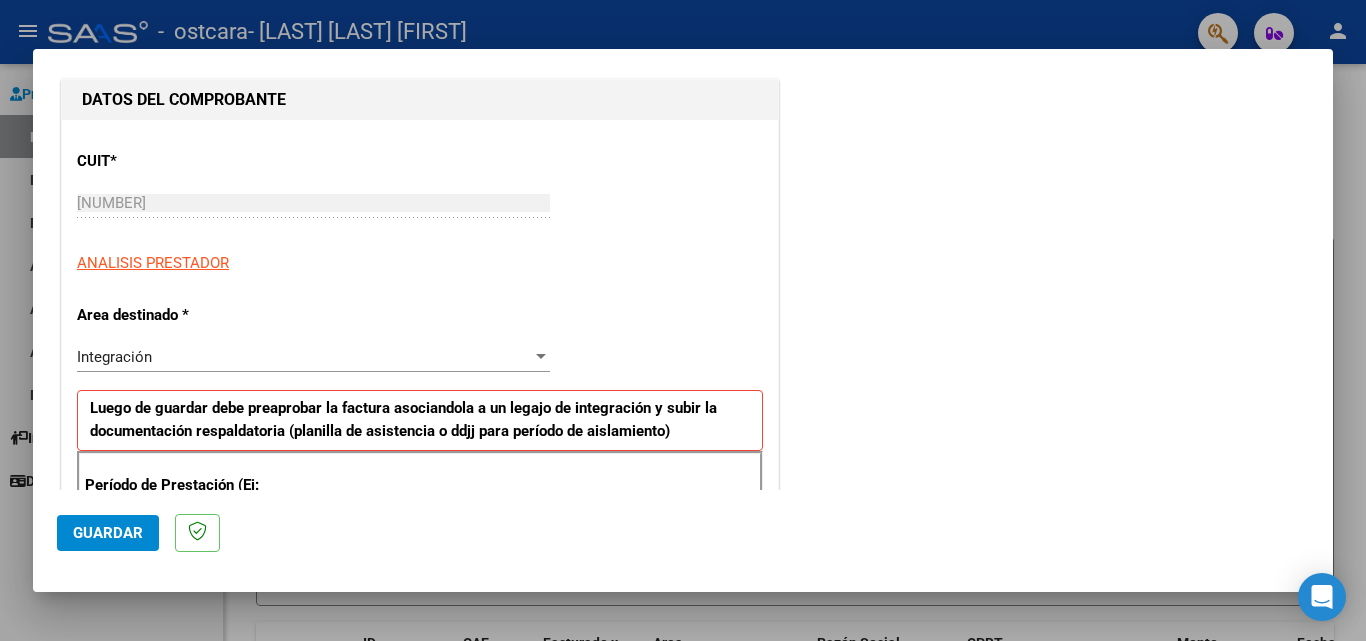 scroll, scrollTop: 194, scrollLeft: 0, axis: vertical 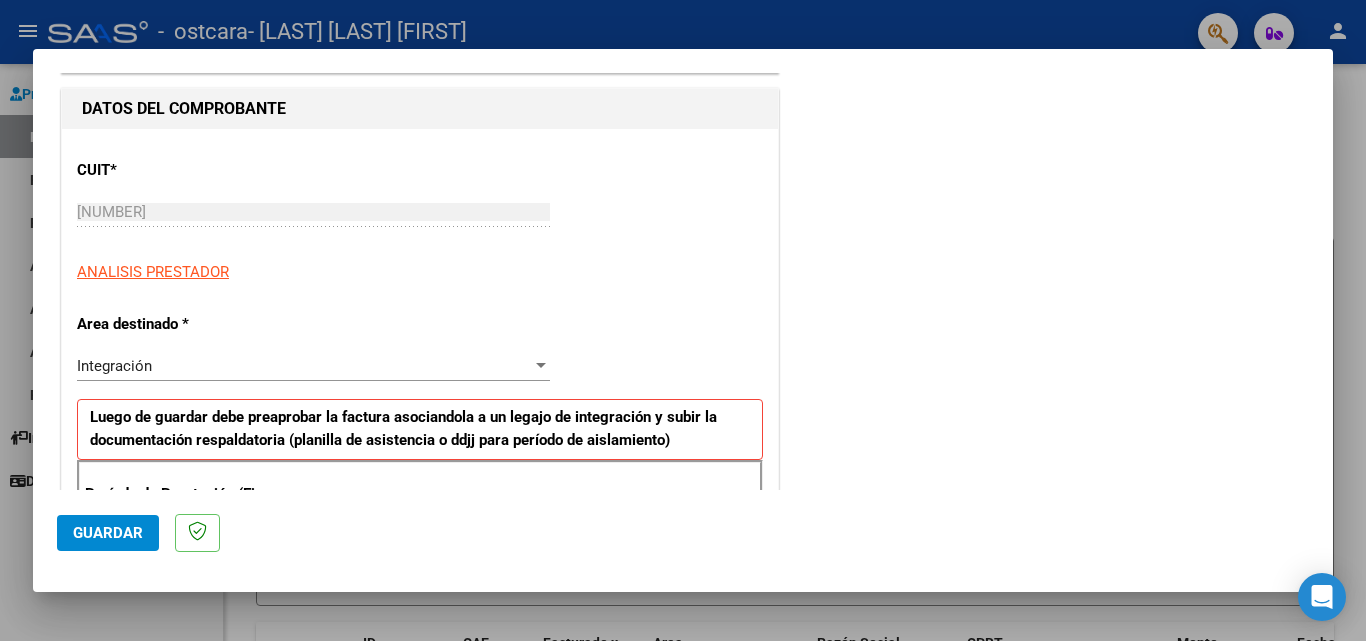 click at bounding box center (683, 320) 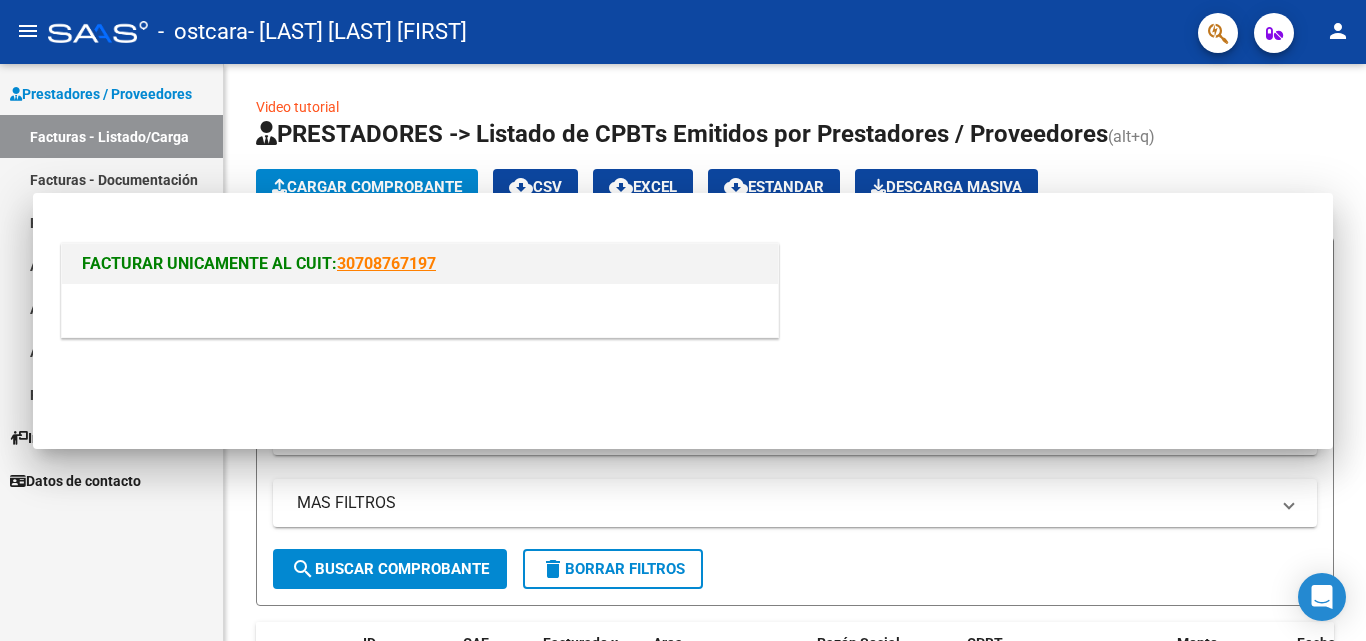 scroll, scrollTop: 0, scrollLeft: 0, axis: both 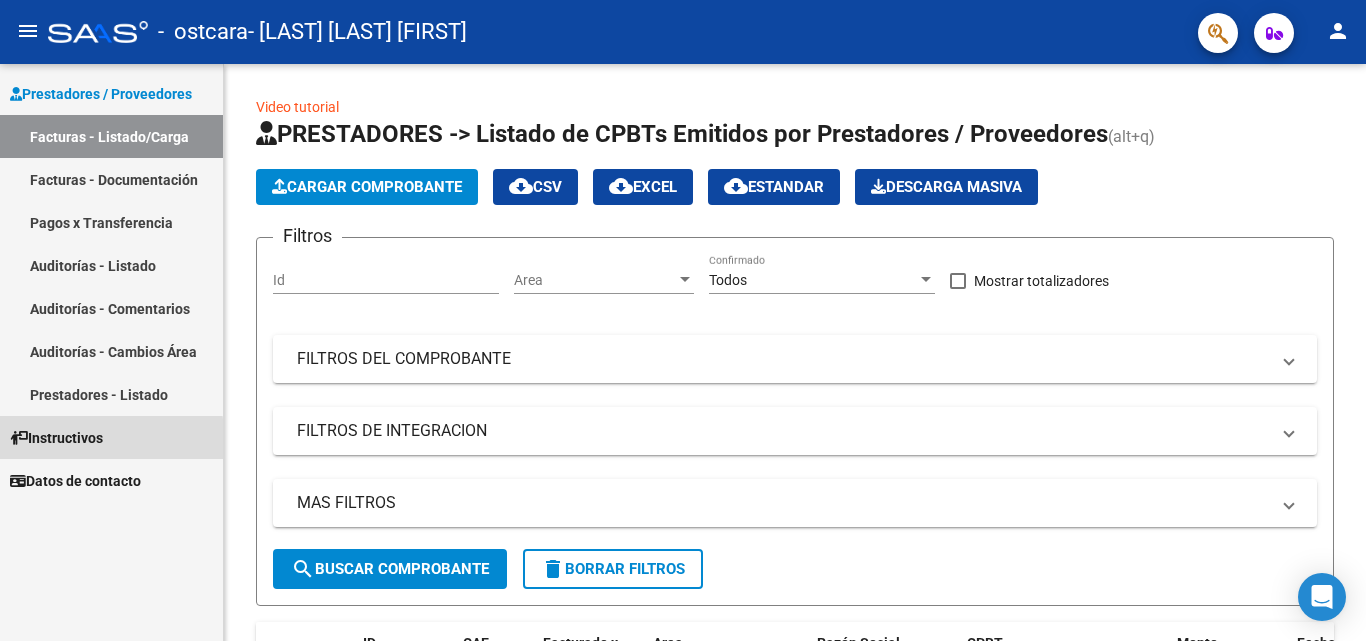 click on "Instructivos" at bounding box center [56, 438] 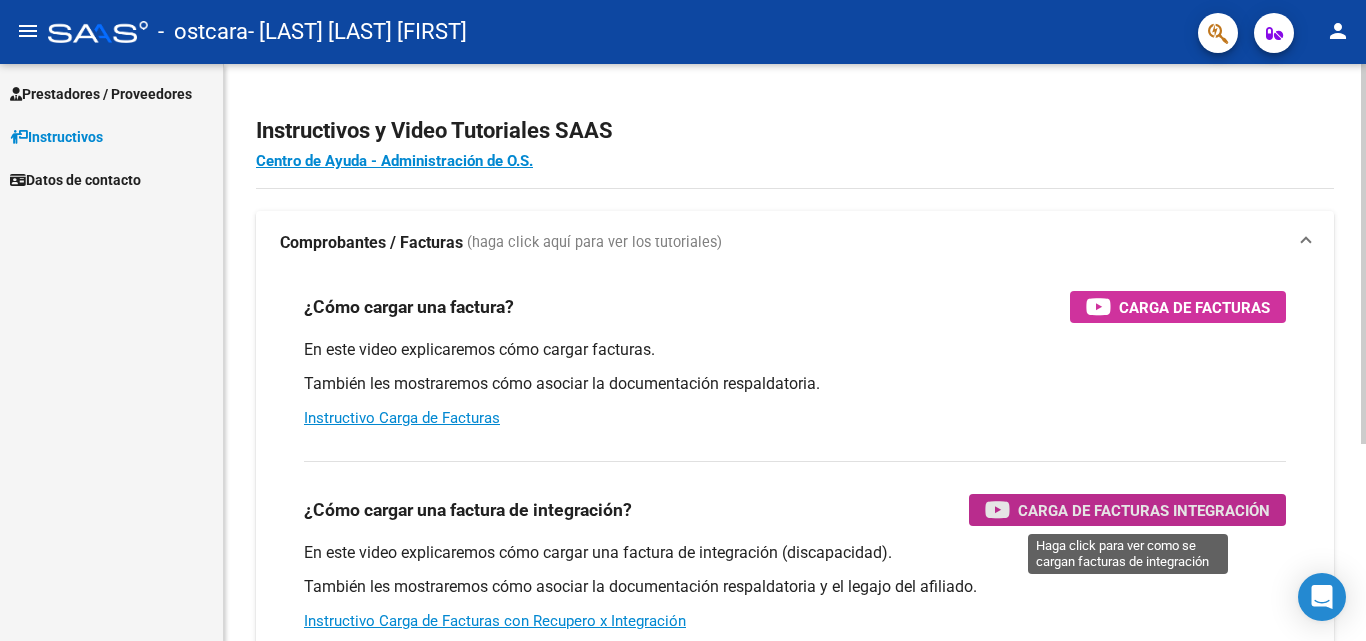 click on "Carga de Facturas Integración" at bounding box center [1127, 510] 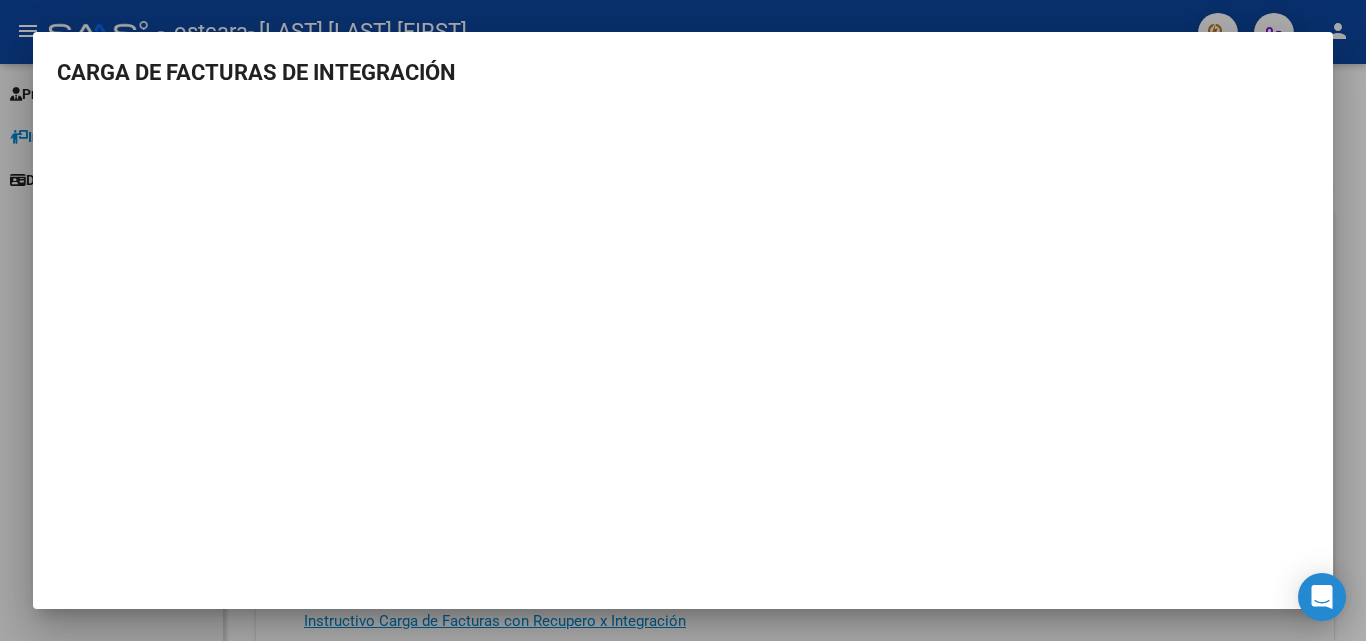 click at bounding box center [683, 320] 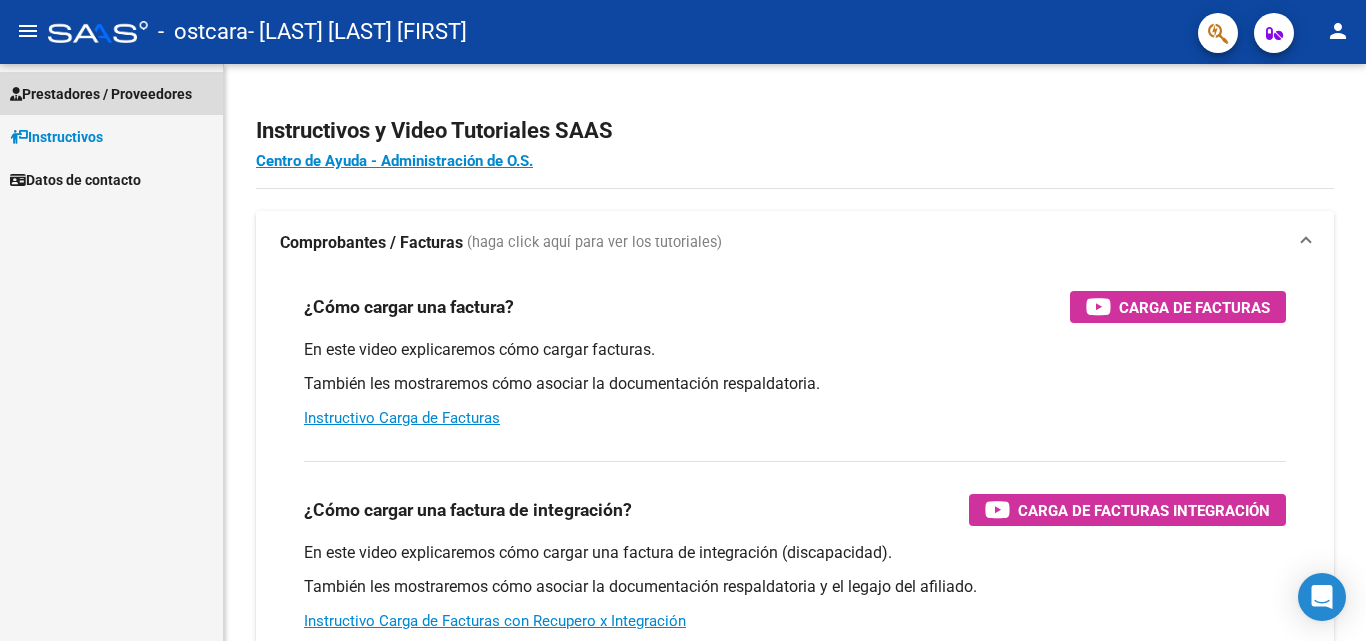 click on "Prestadores / Proveedores" at bounding box center (111, 93) 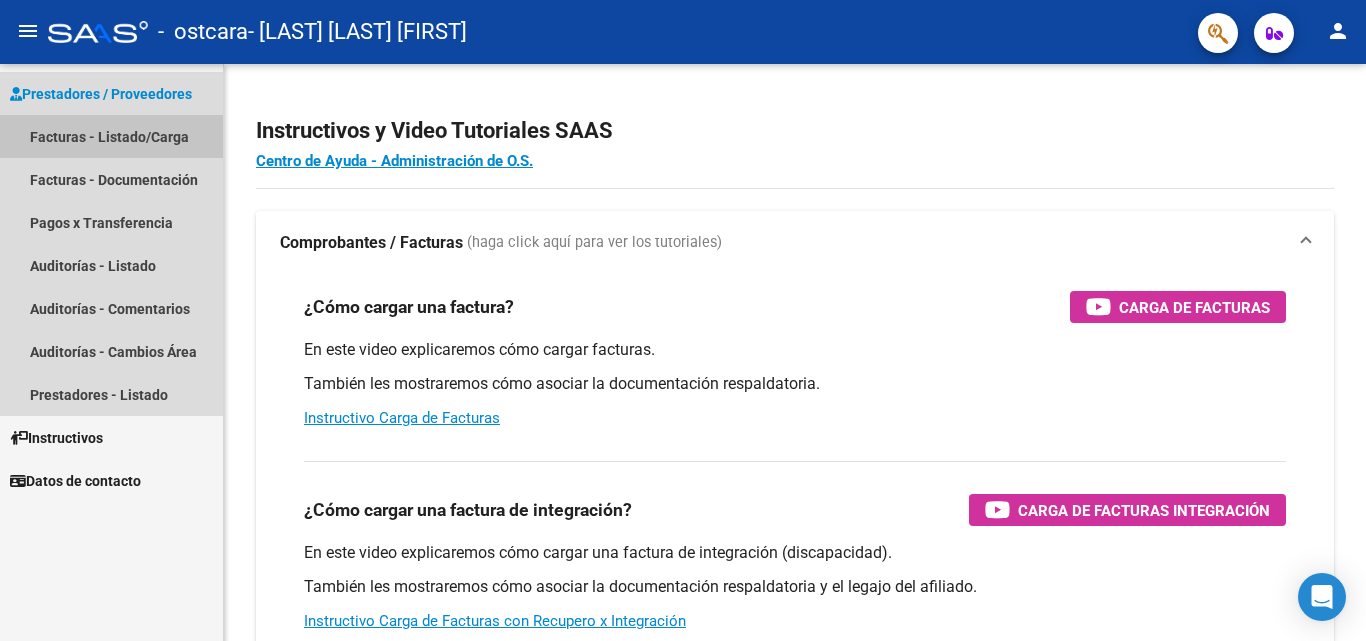 click on "Facturas - Listado/Carga" at bounding box center (111, 136) 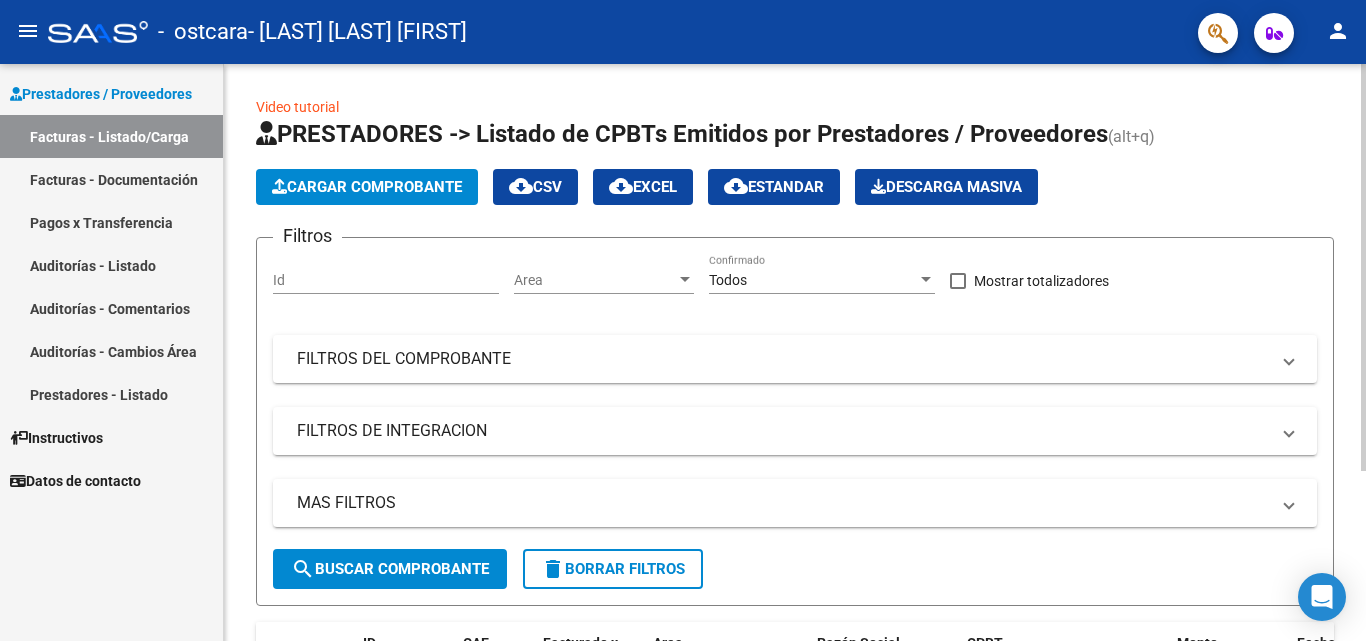 click on "Cargar Comprobante" 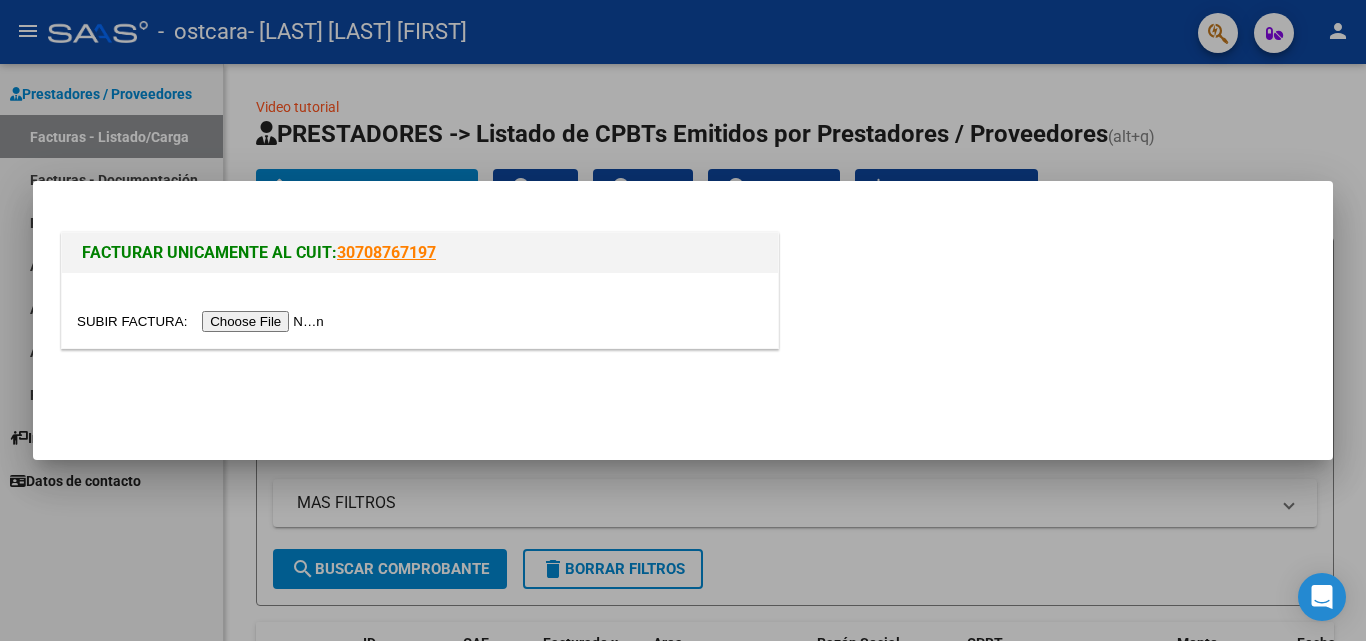 click at bounding box center (203, 321) 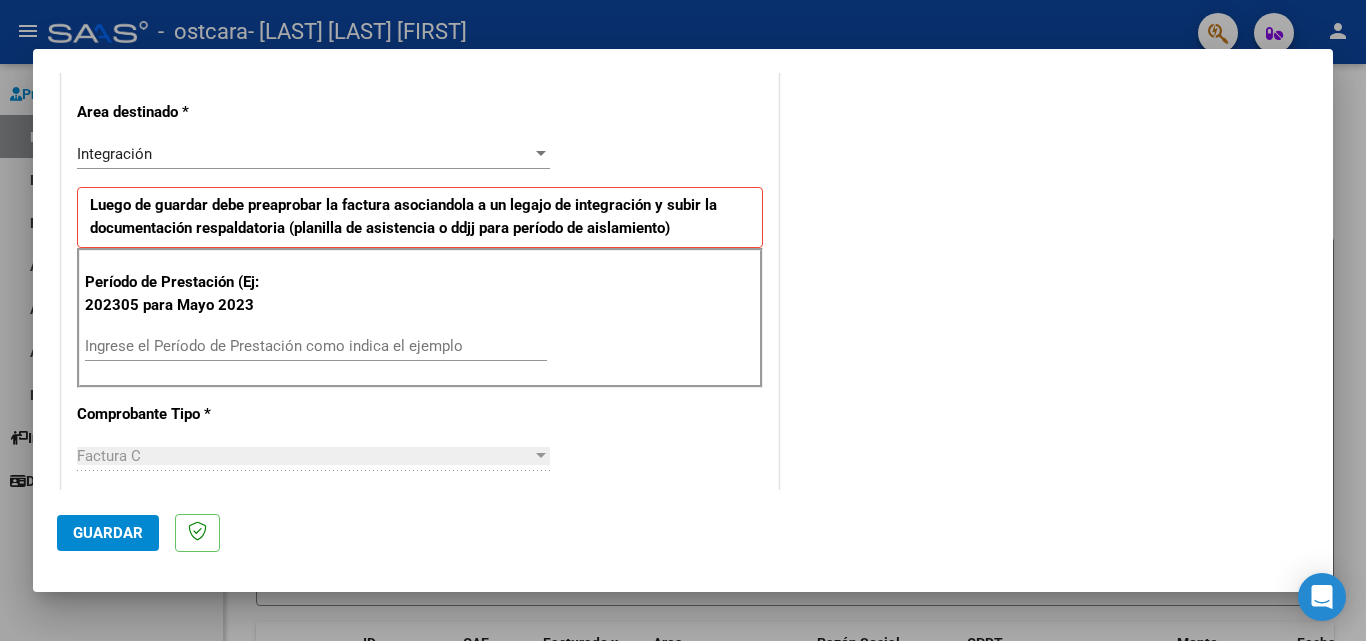 scroll, scrollTop: 560, scrollLeft: 0, axis: vertical 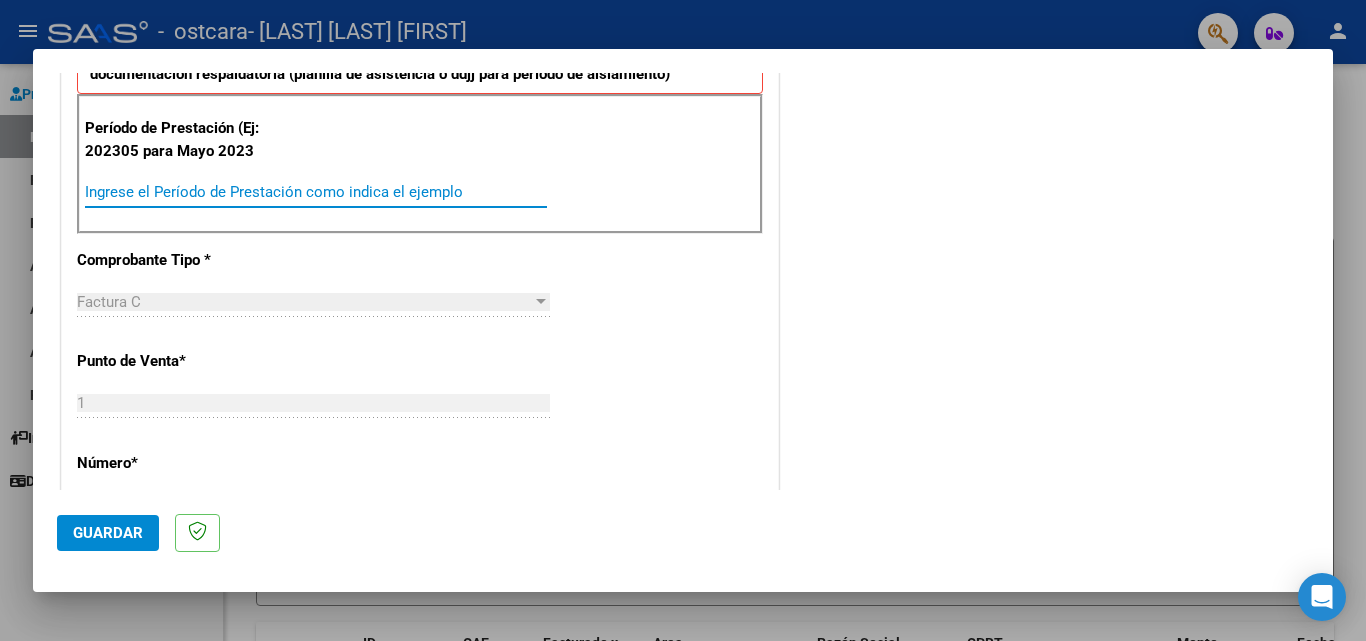 click on "Ingrese el Período de Prestación como indica el ejemplo" at bounding box center [316, 192] 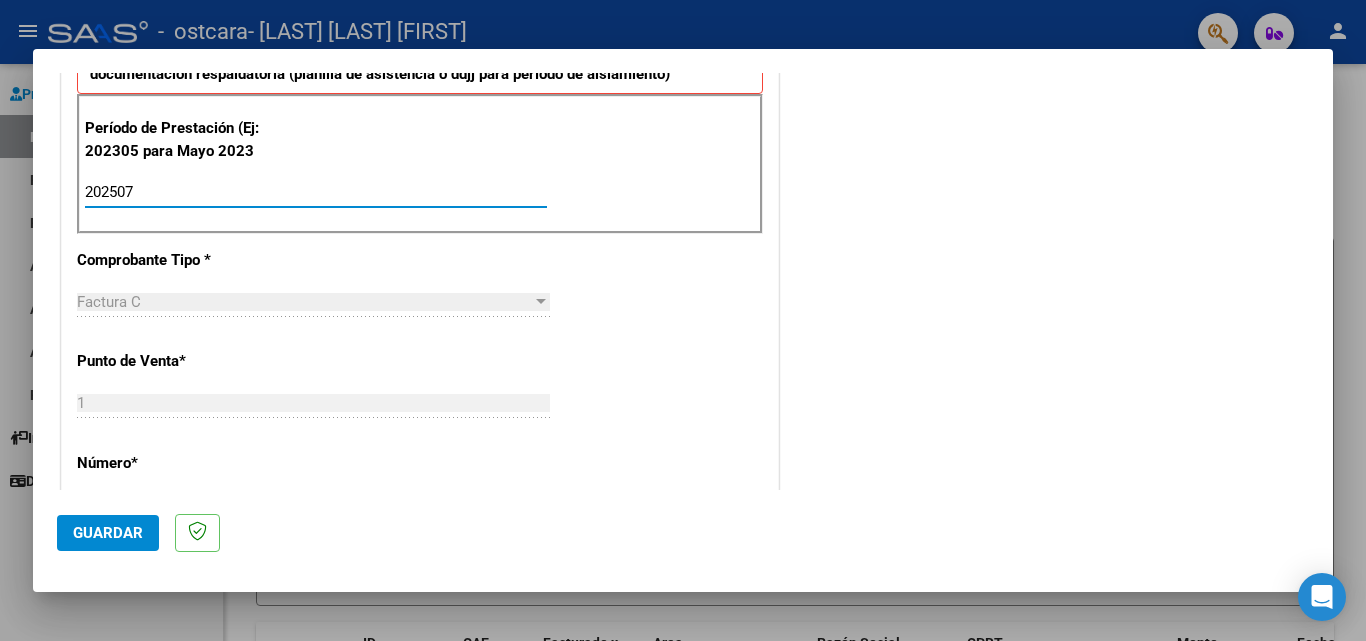 type on "202507" 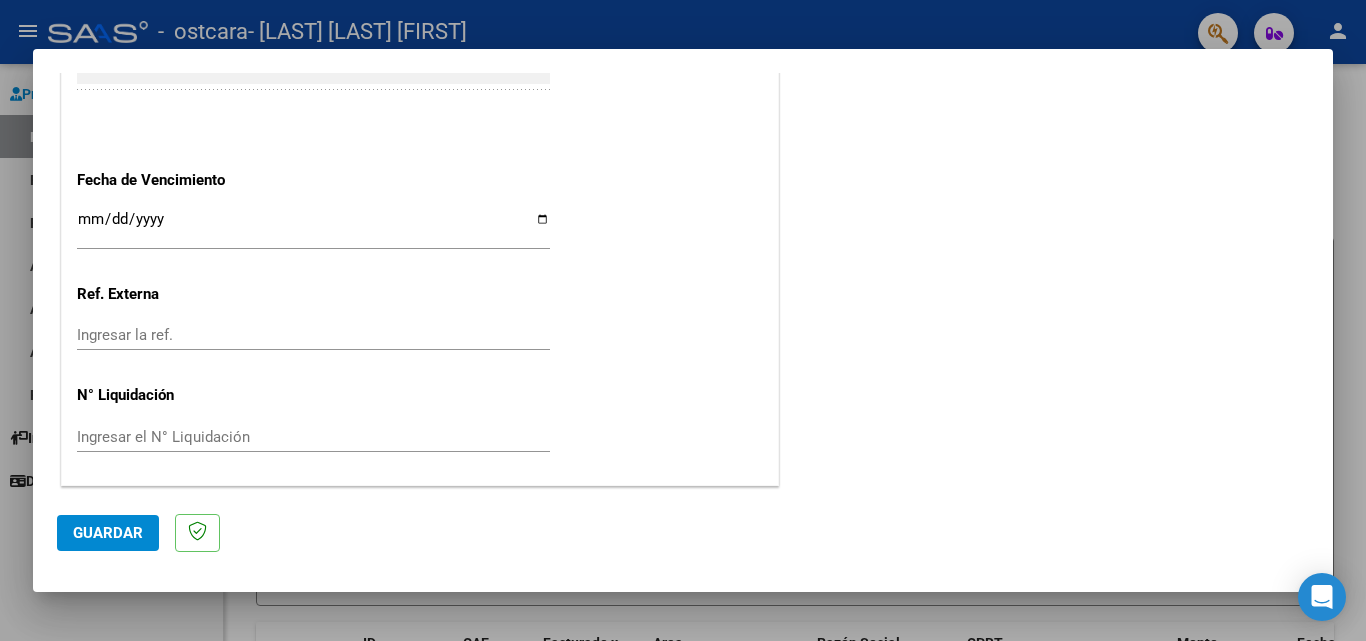 scroll, scrollTop: 0, scrollLeft: 0, axis: both 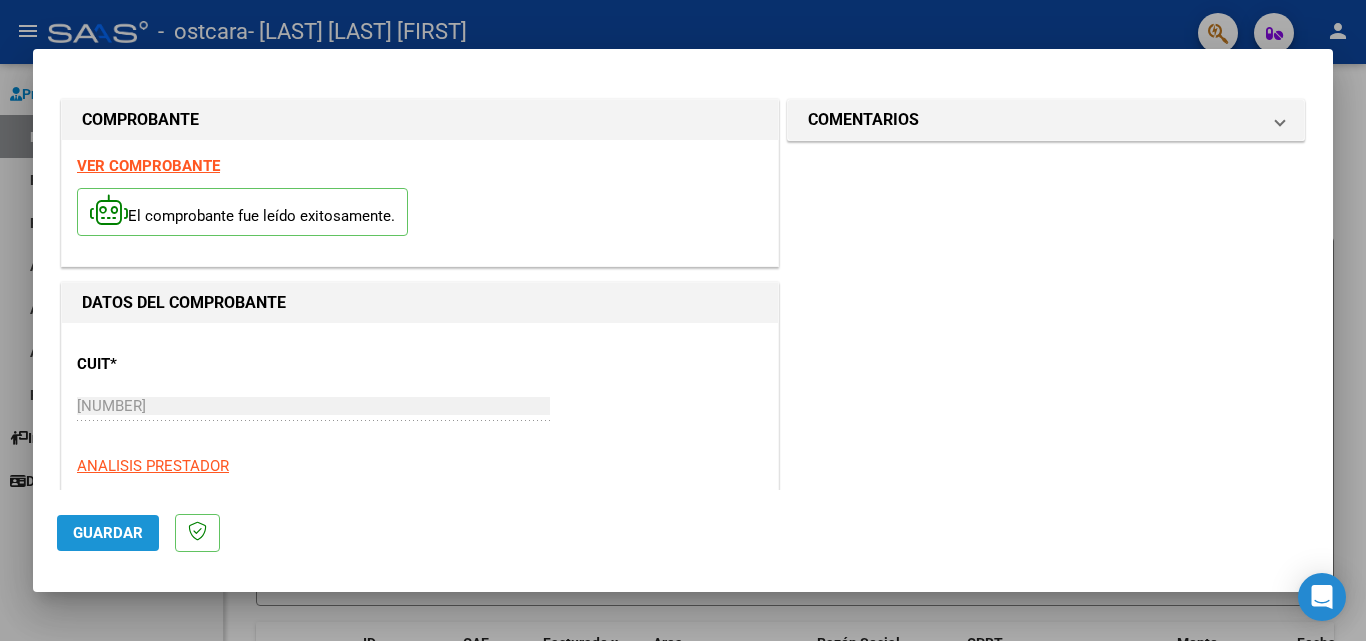 click on "Guardar" 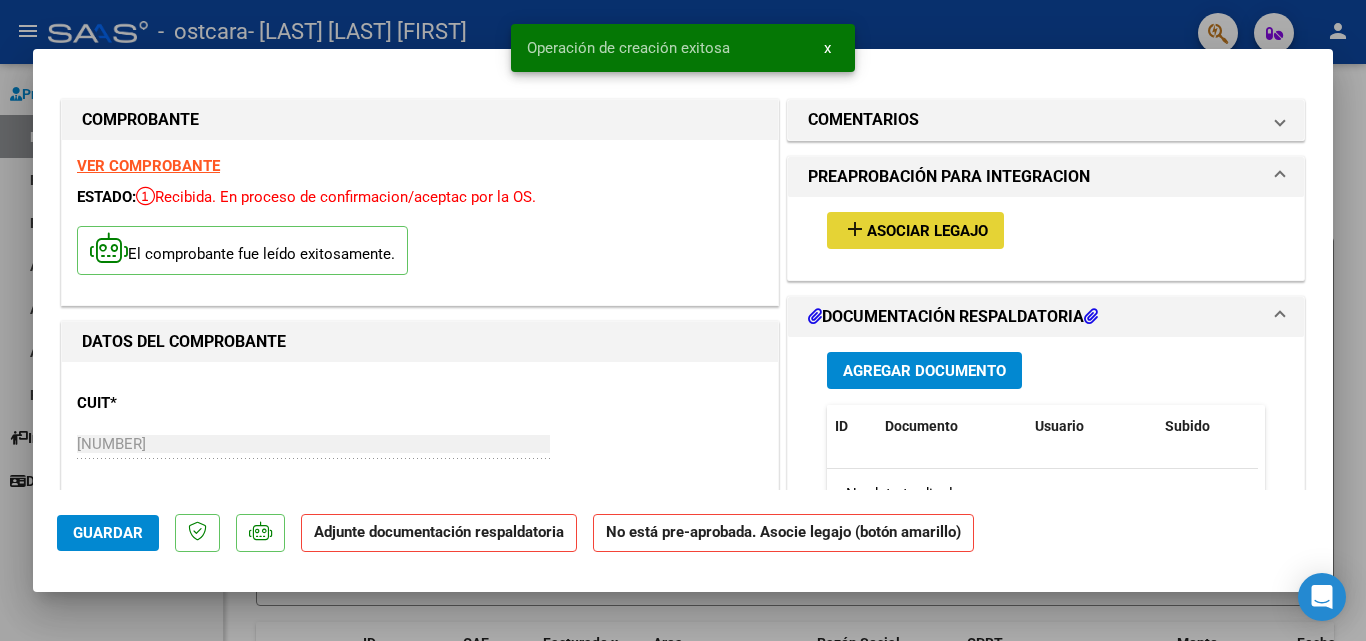 click on "Asociar Legajo" at bounding box center (927, 231) 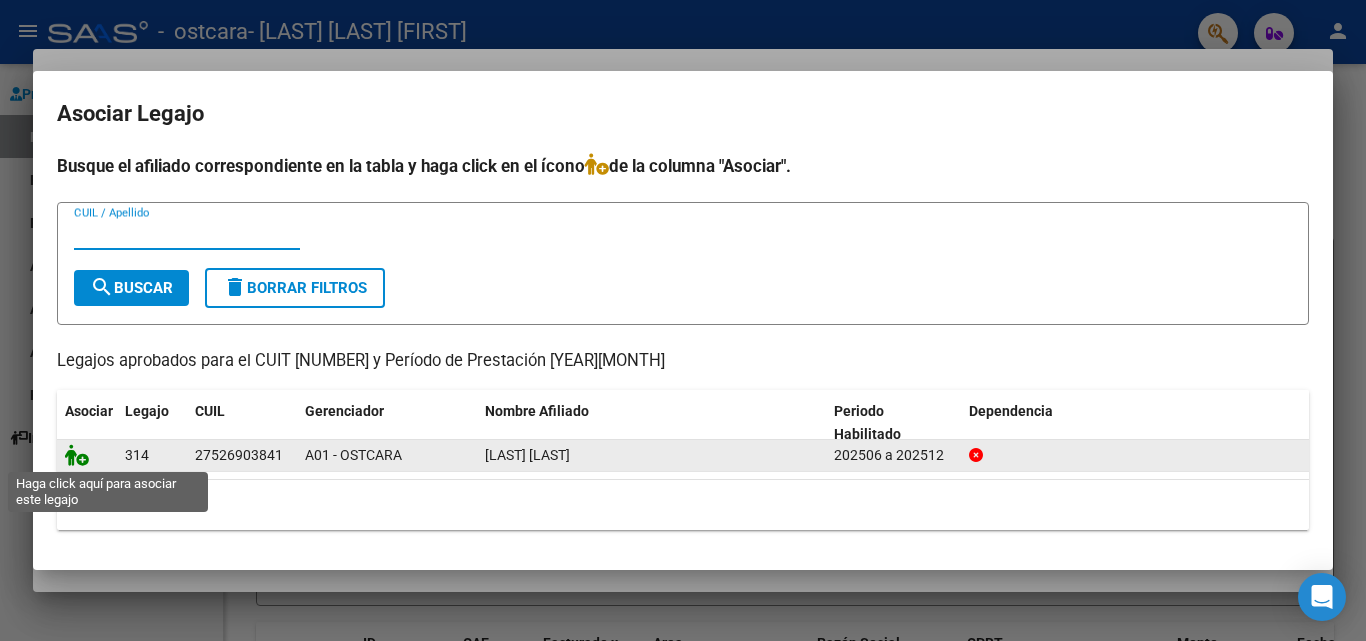 click 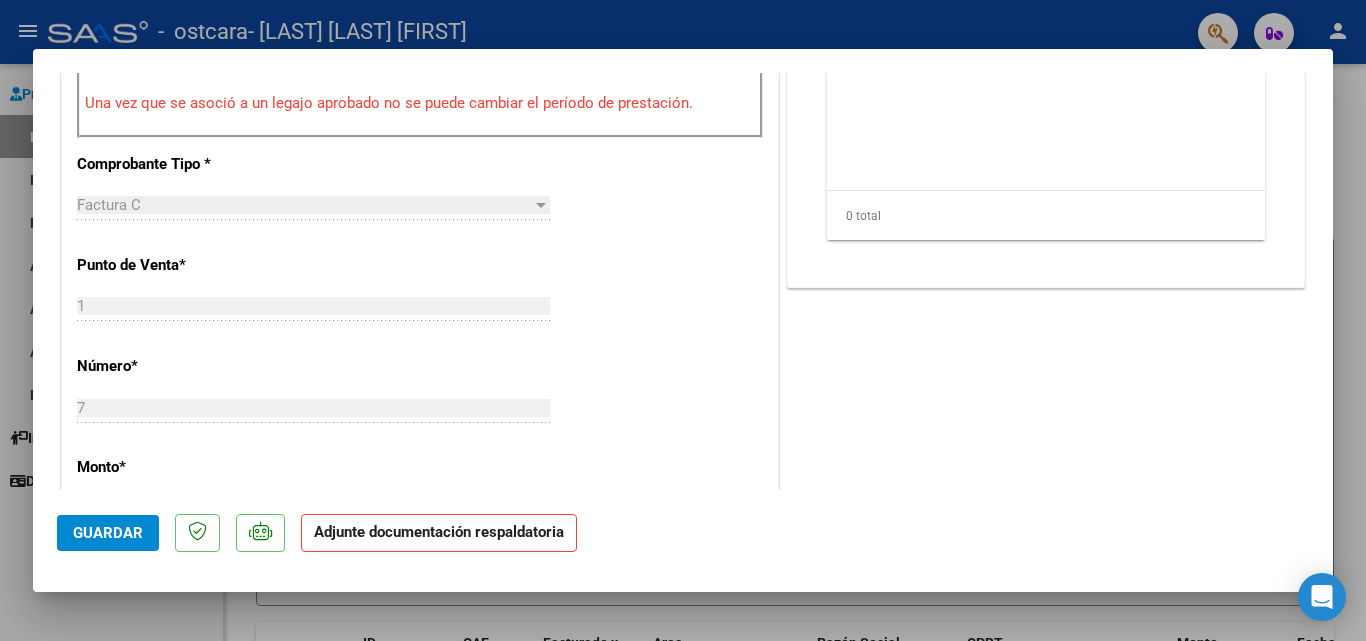 scroll, scrollTop: 466, scrollLeft: 0, axis: vertical 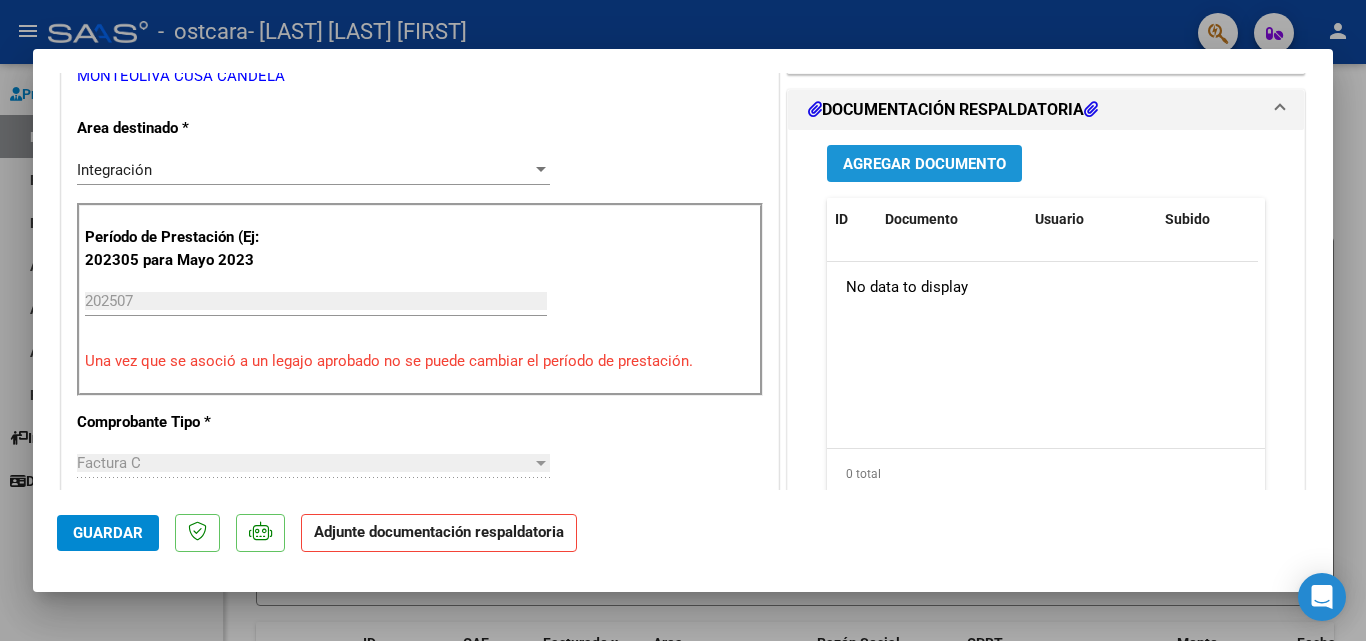 click on "Agregar Documento" at bounding box center [924, 164] 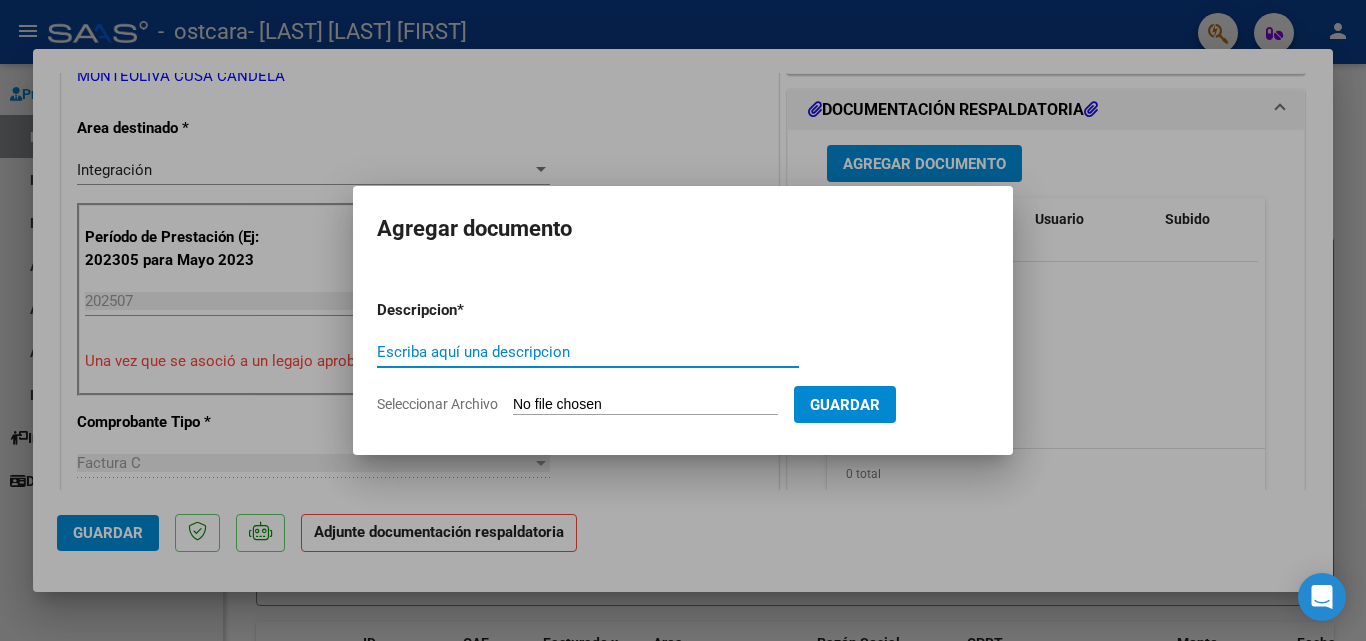 click on "Escriba aquí una descripcion" at bounding box center (588, 352) 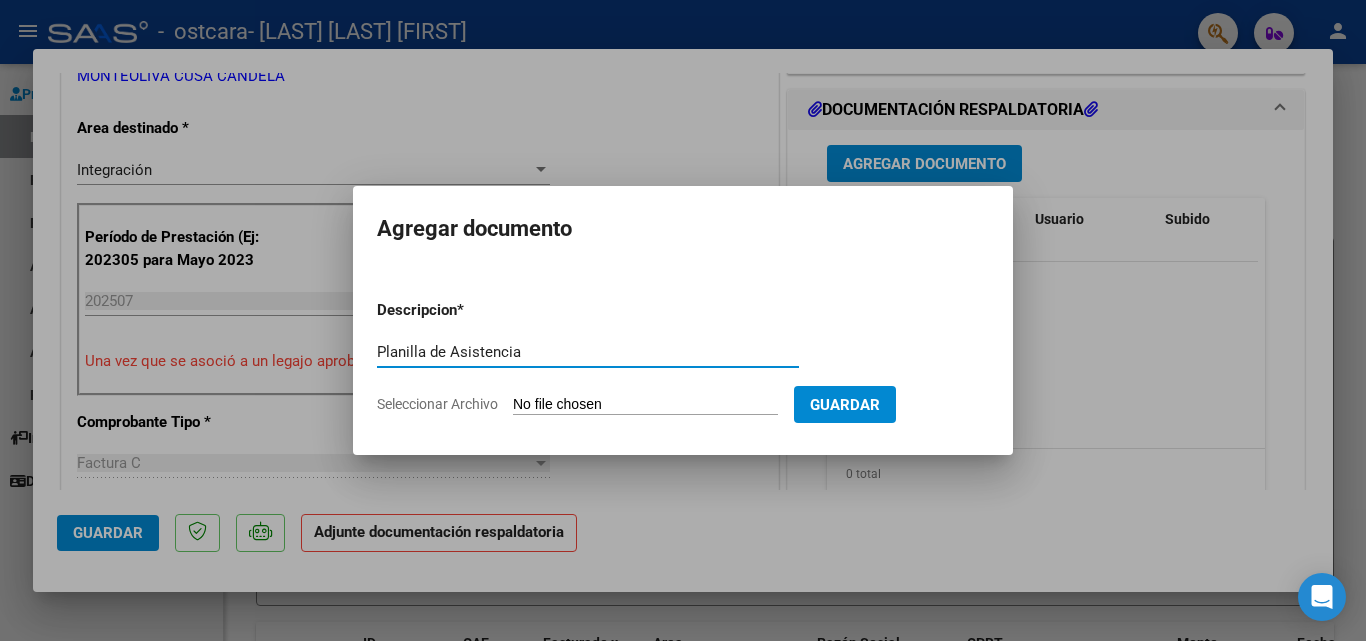 type on "Planilla de Asistencia" 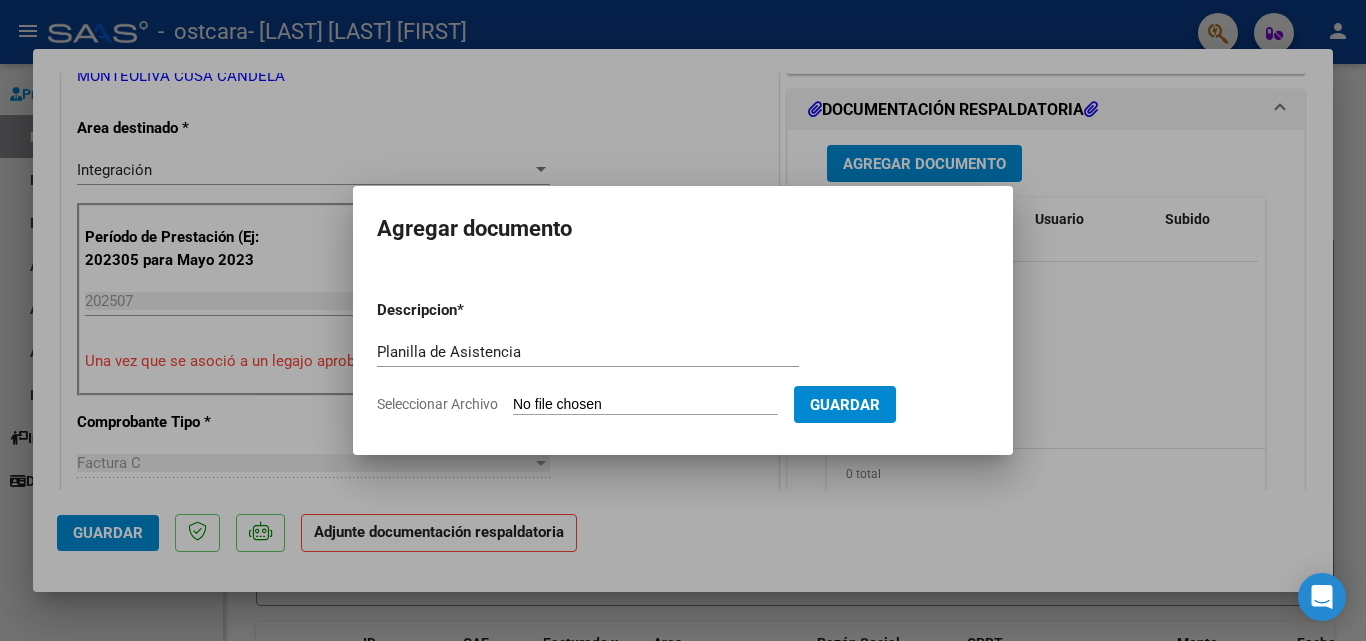 click on "Seleccionar Archivo" at bounding box center (645, 405) 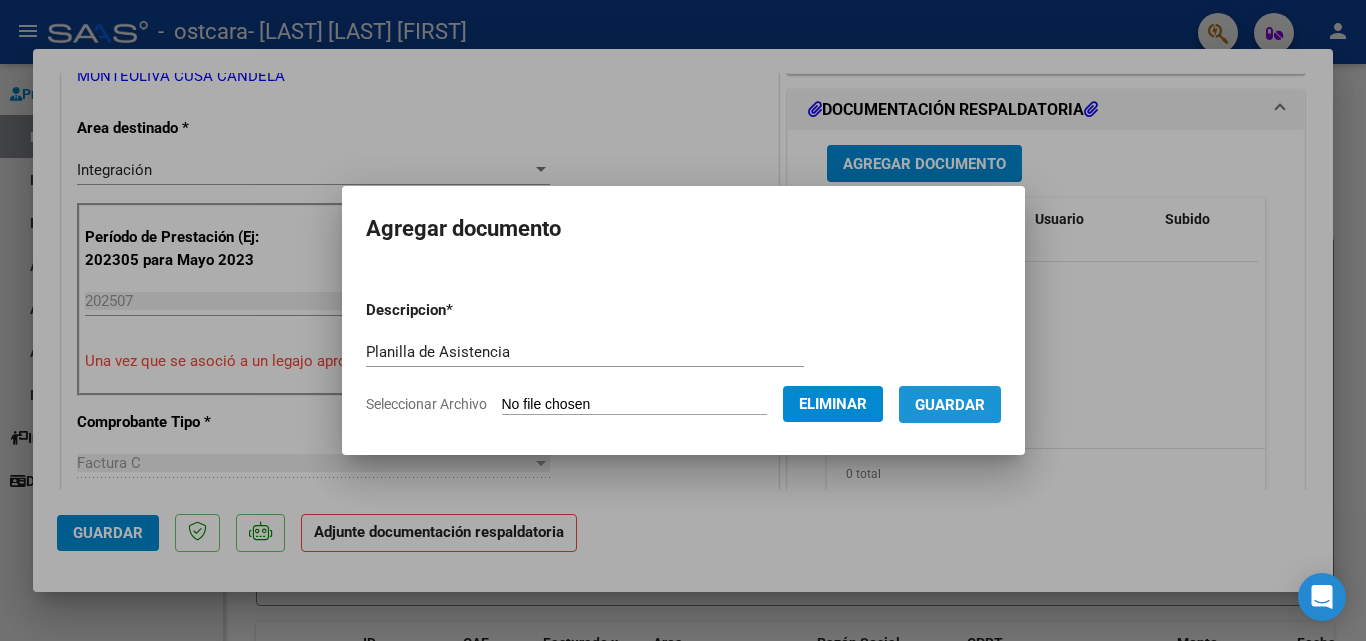 click on "Guardar" at bounding box center [950, 405] 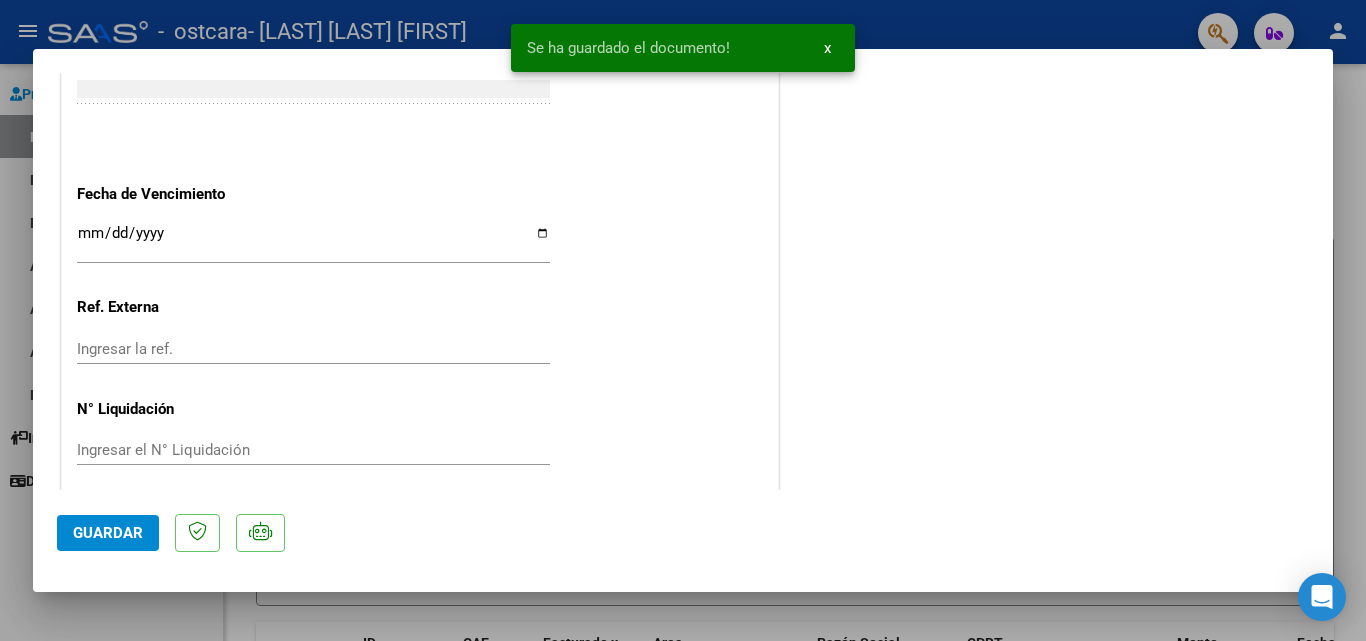 scroll, scrollTop: 1373, scrollLeft: 0, axis: vertical 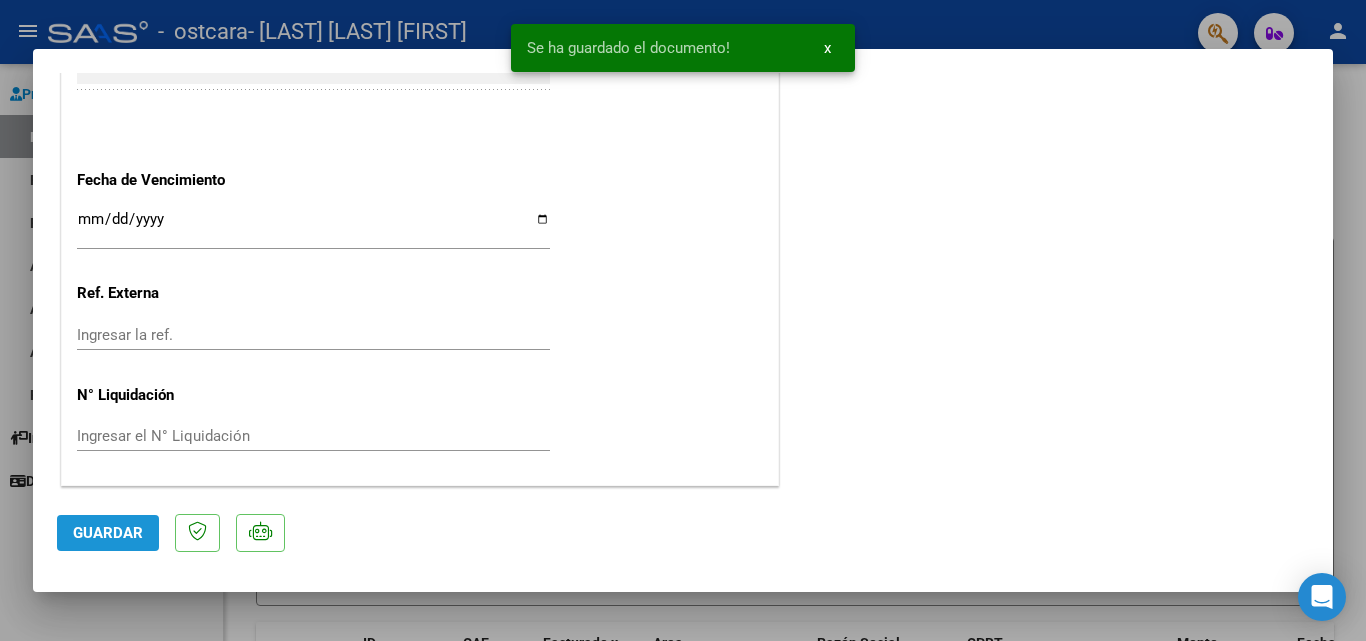 click on "Guardar" 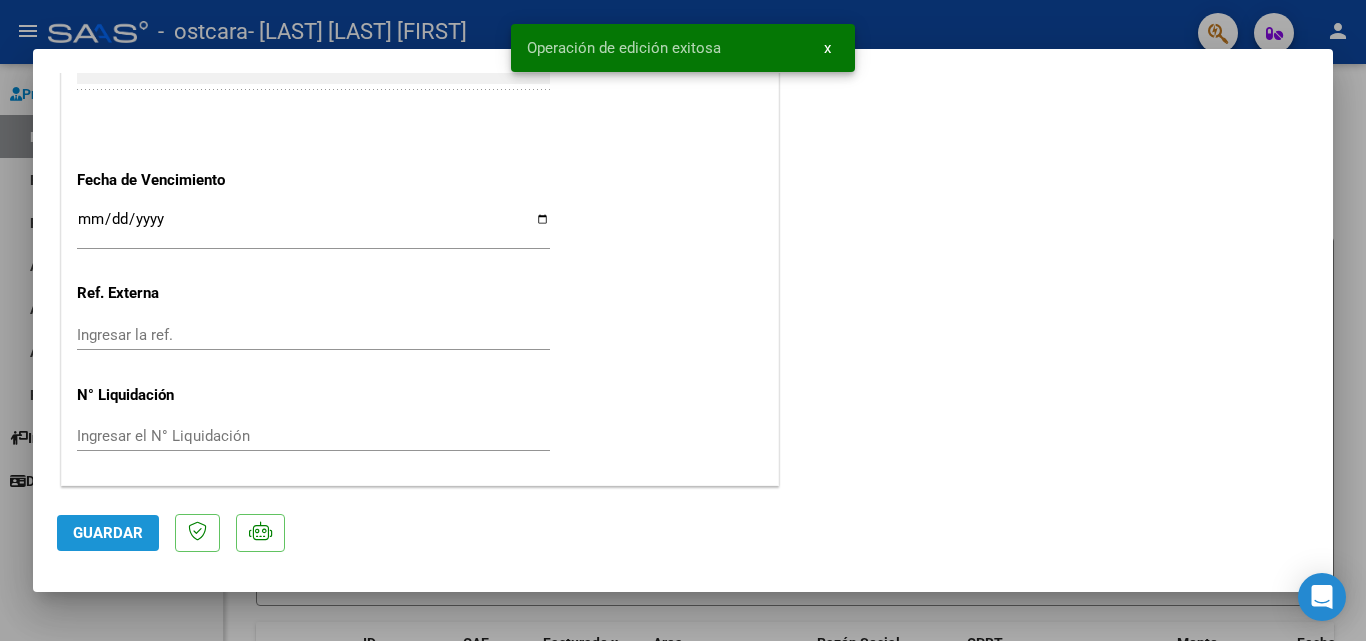 click on "Guardar" 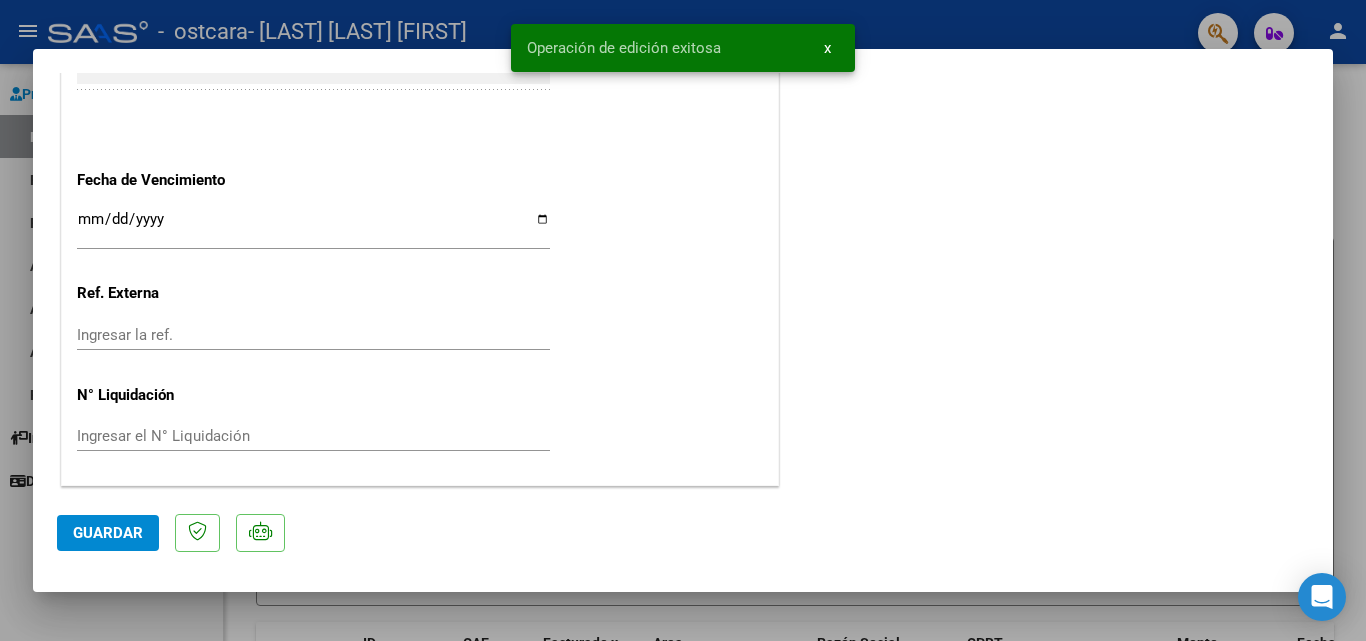 click at bounding box center [683, 320] 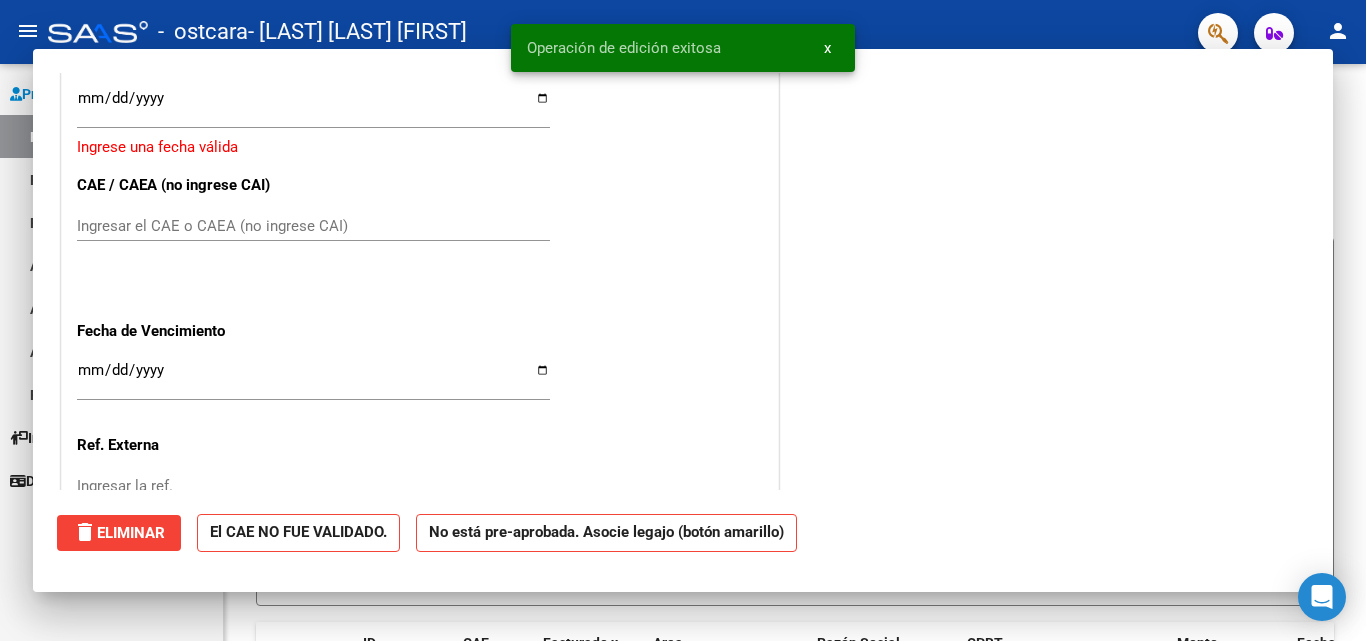scroll, scrollTop: 0, scrollLeft: 0, axis: both 